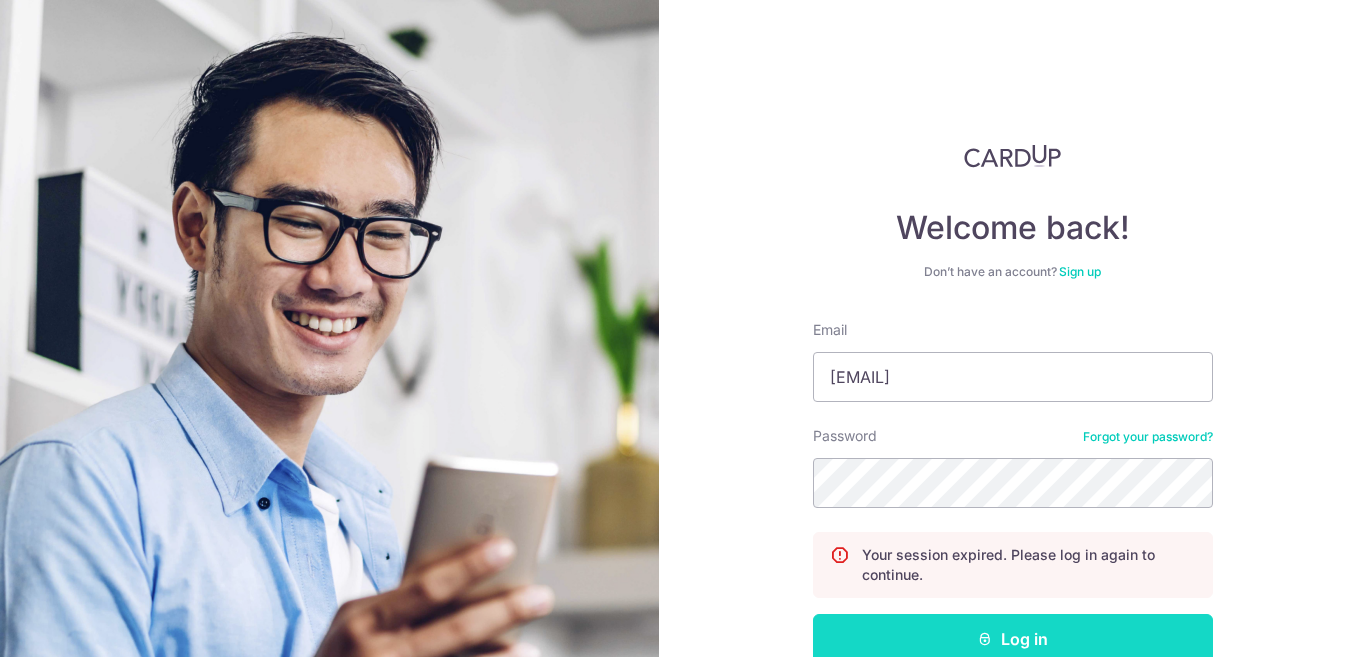 scroll, scrollTop: 0, scrollLeft: 0, axis: both 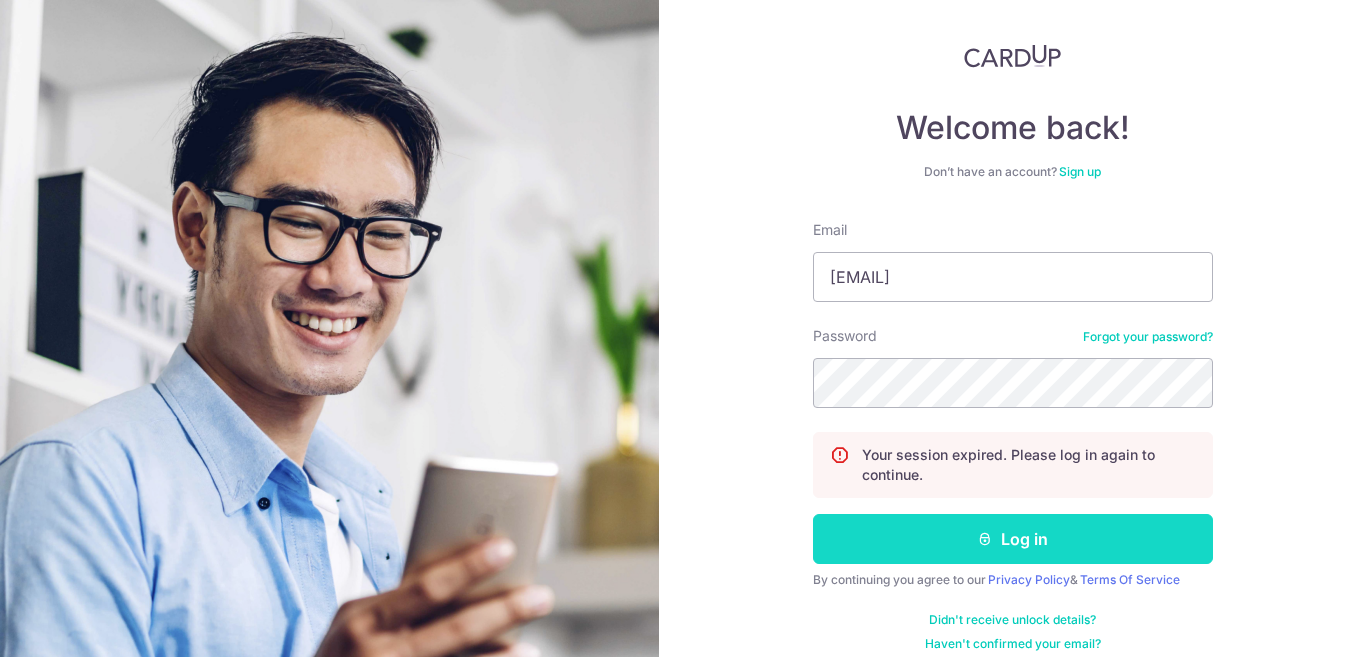 click on "Log in" at bounding box center [1013, 539] 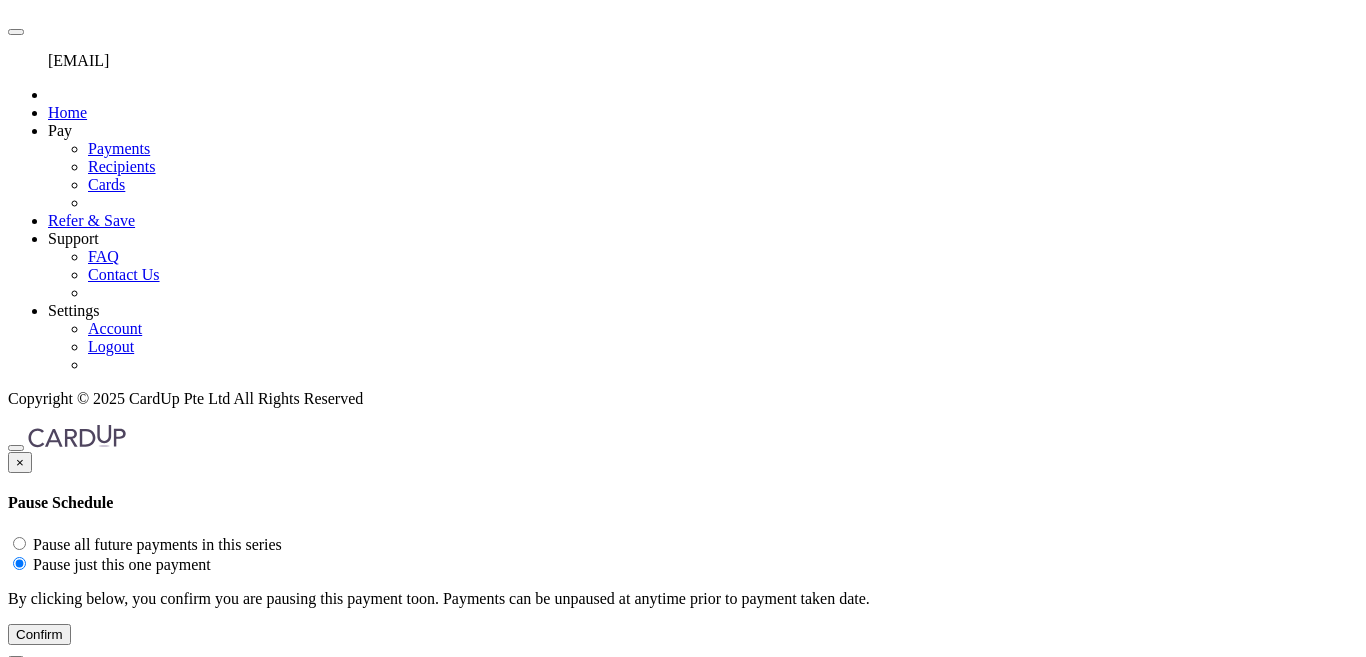 scroll, scrollTop: 0, scrollLeft: 0, axis: both 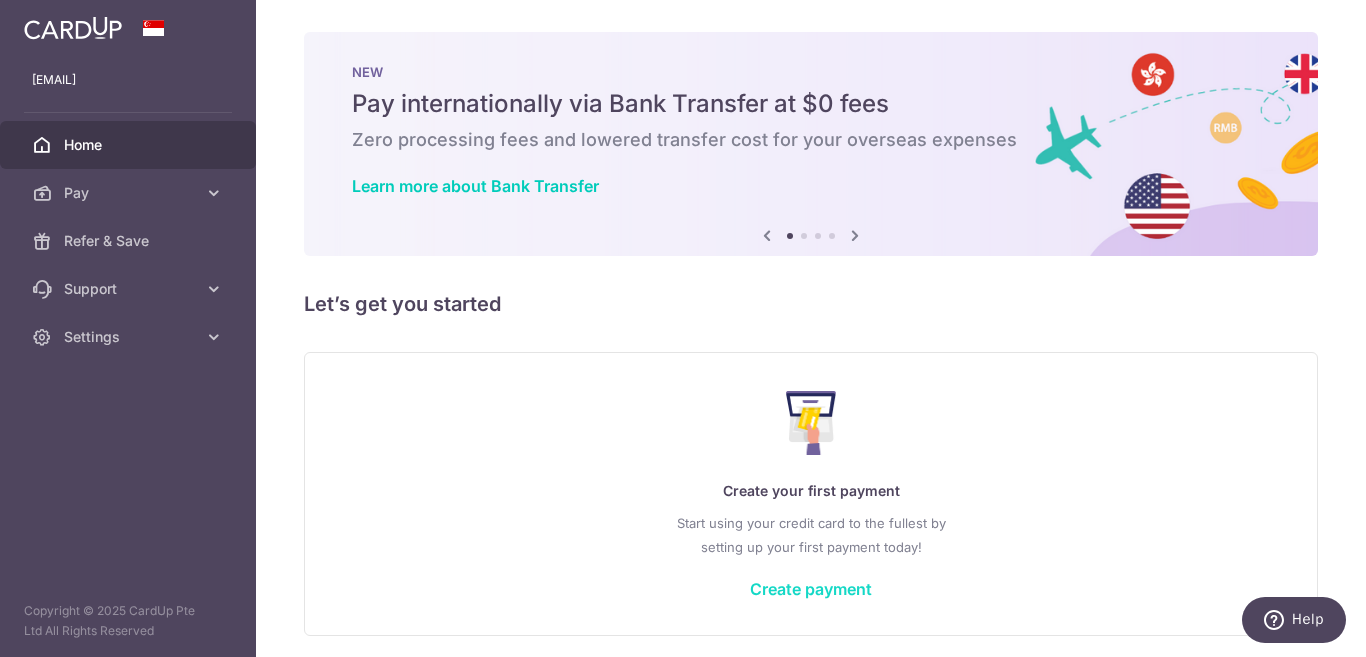 click on "Create payment" at bounding box center (811, 589) 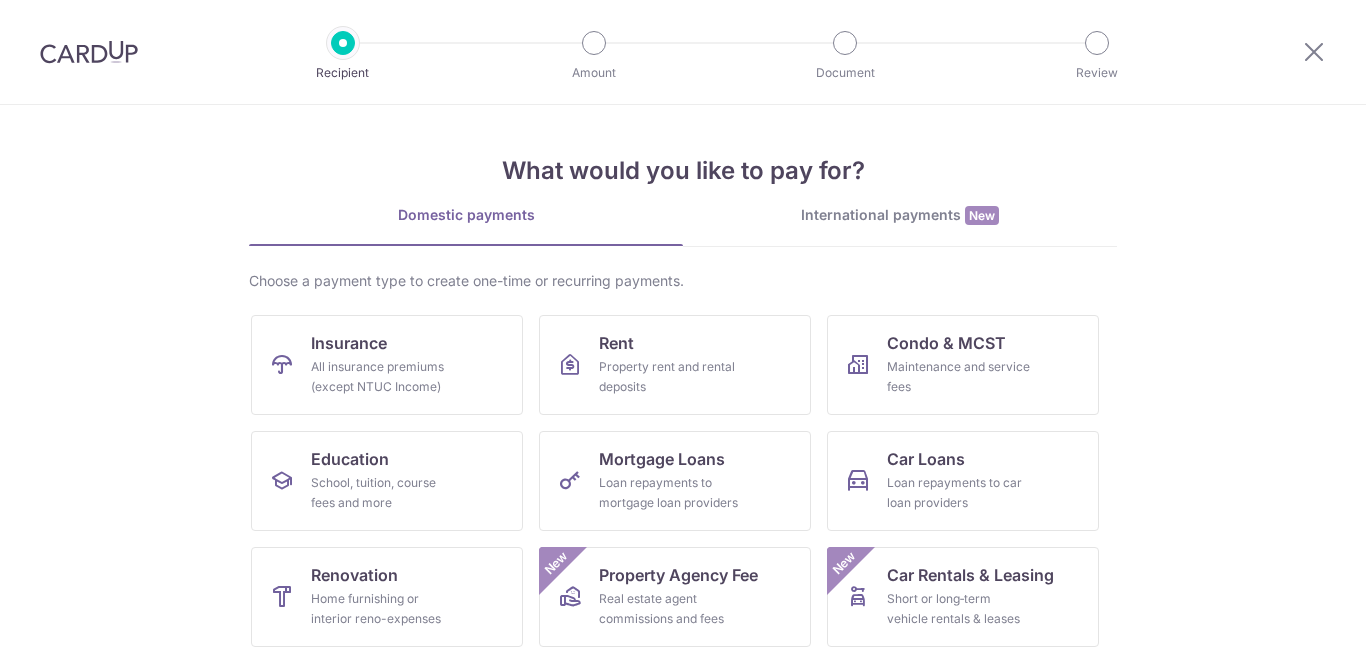scroll, scrollTop: 0, scrollLeft: 0, axis: both 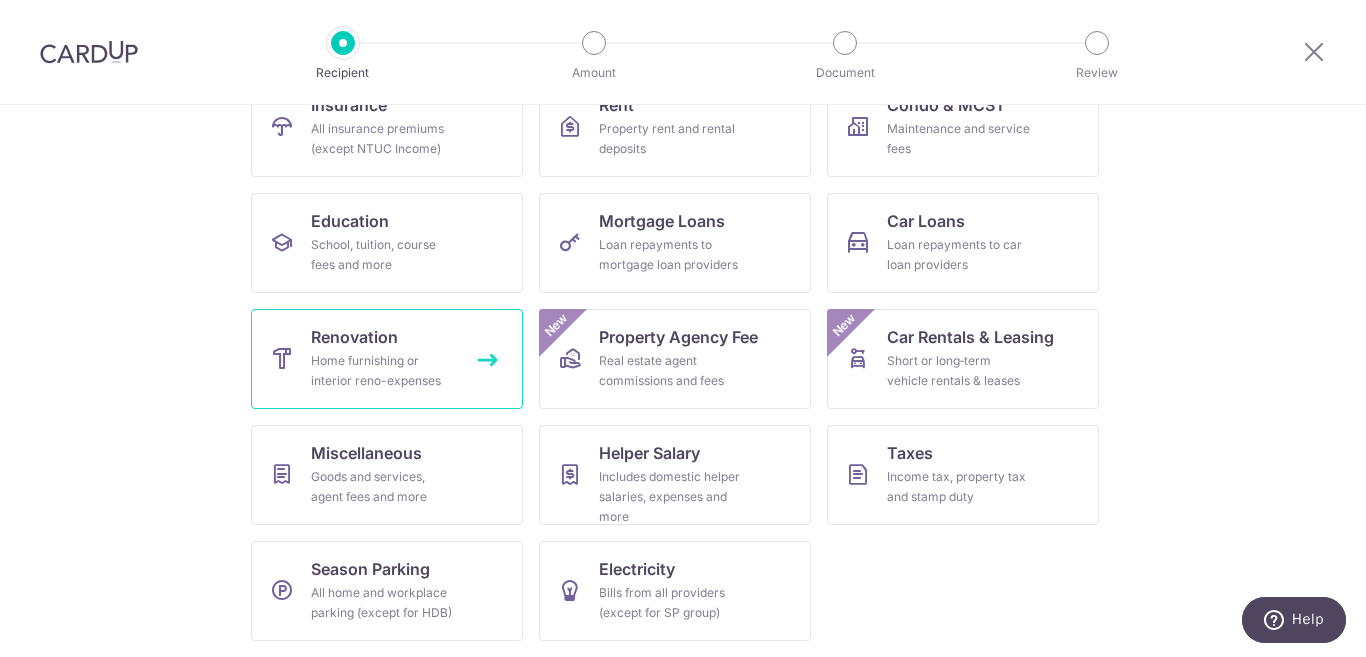 click on "Renovation Home furnishing or interior reno-expenses" at bounding box center [387, 359] 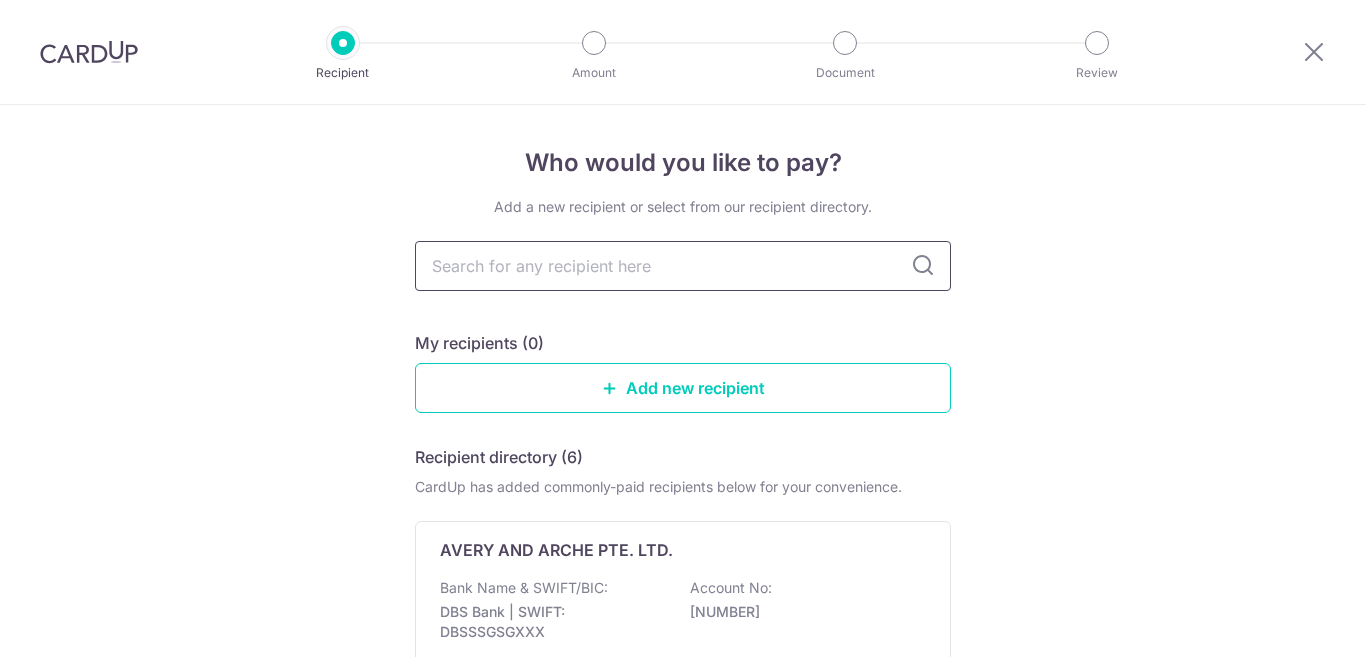 scroll, scrollTop: 0, scrollLeft: 0, axis: both 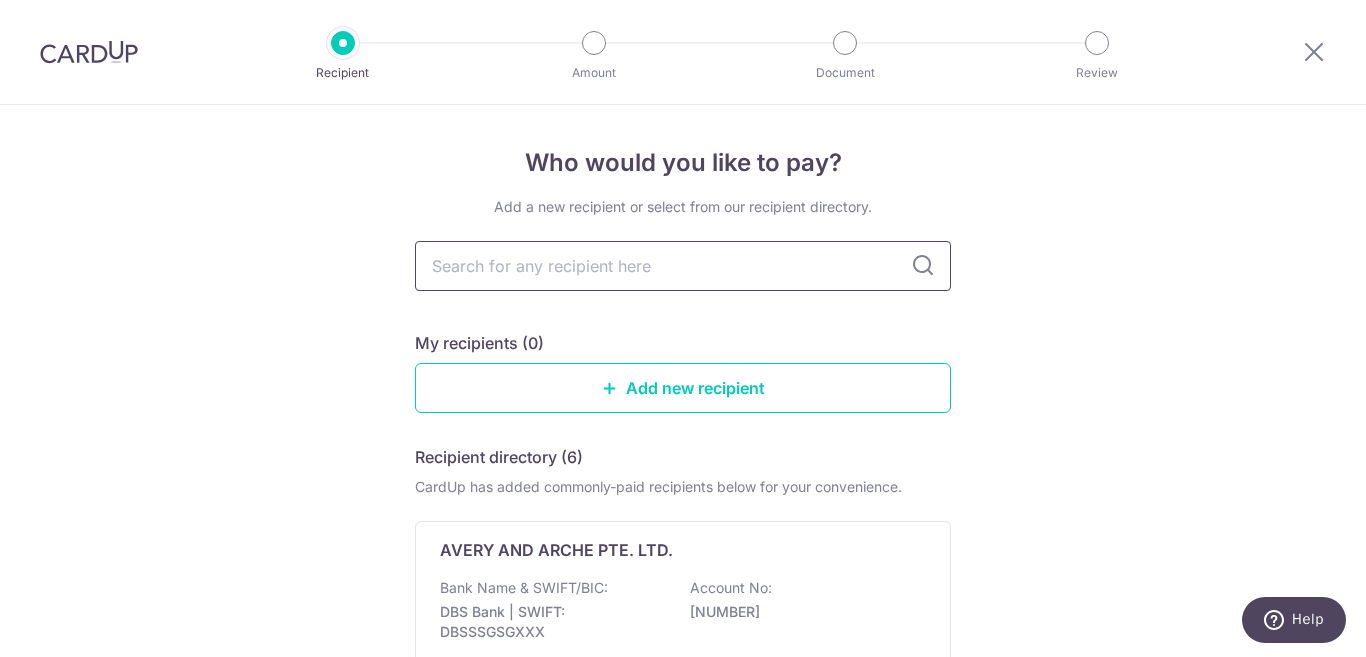 click at bounding box center [683, 266] 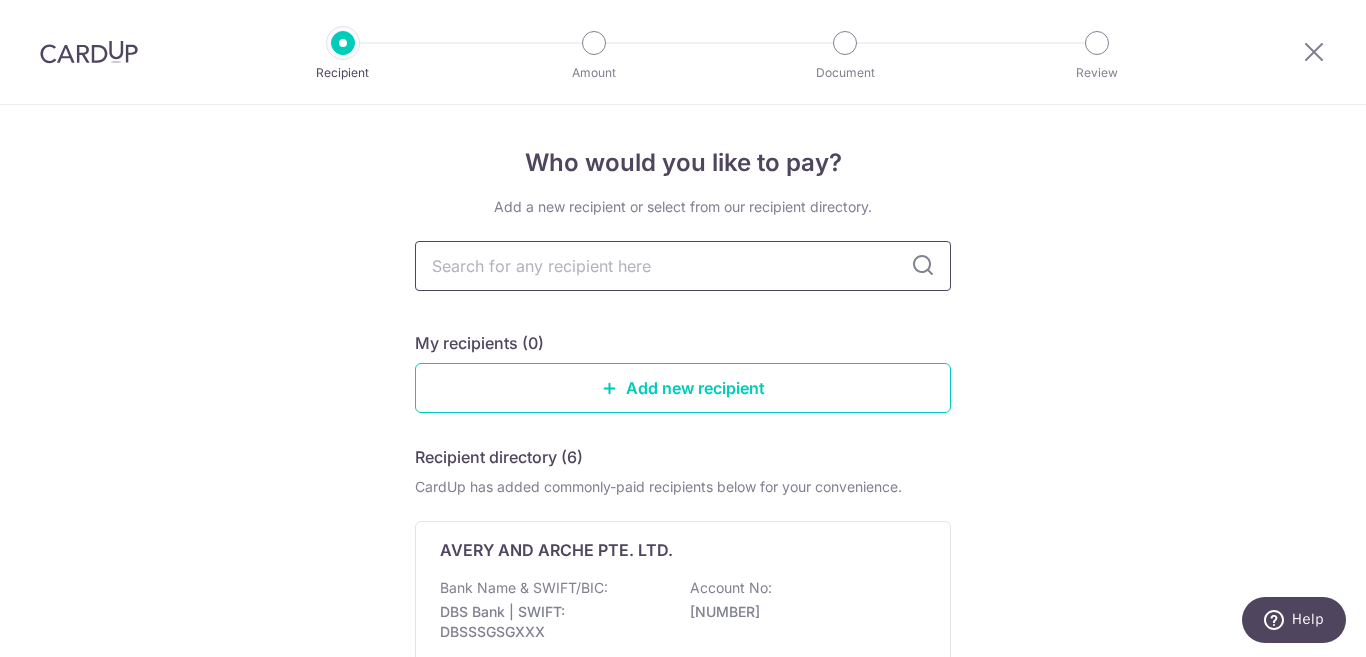 click at bounding box center [683, 266] 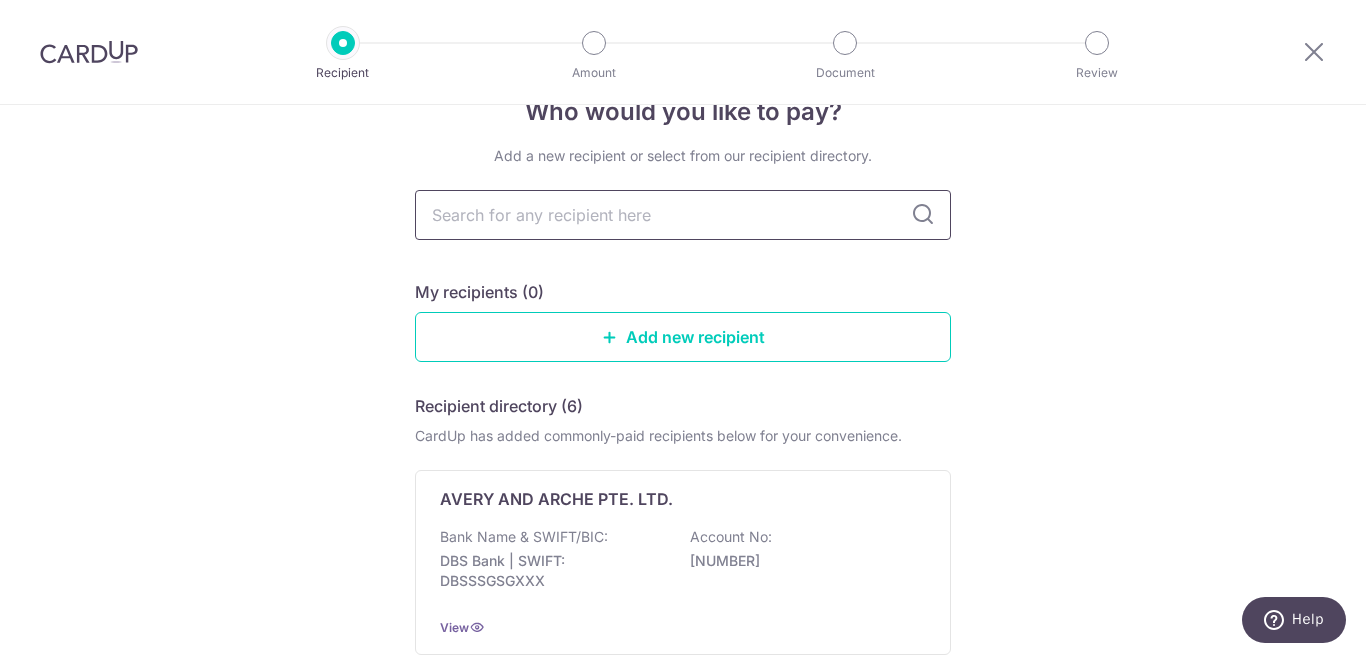 scroll, scrollTop: 100, scrollLeft: 0, axis: vertical 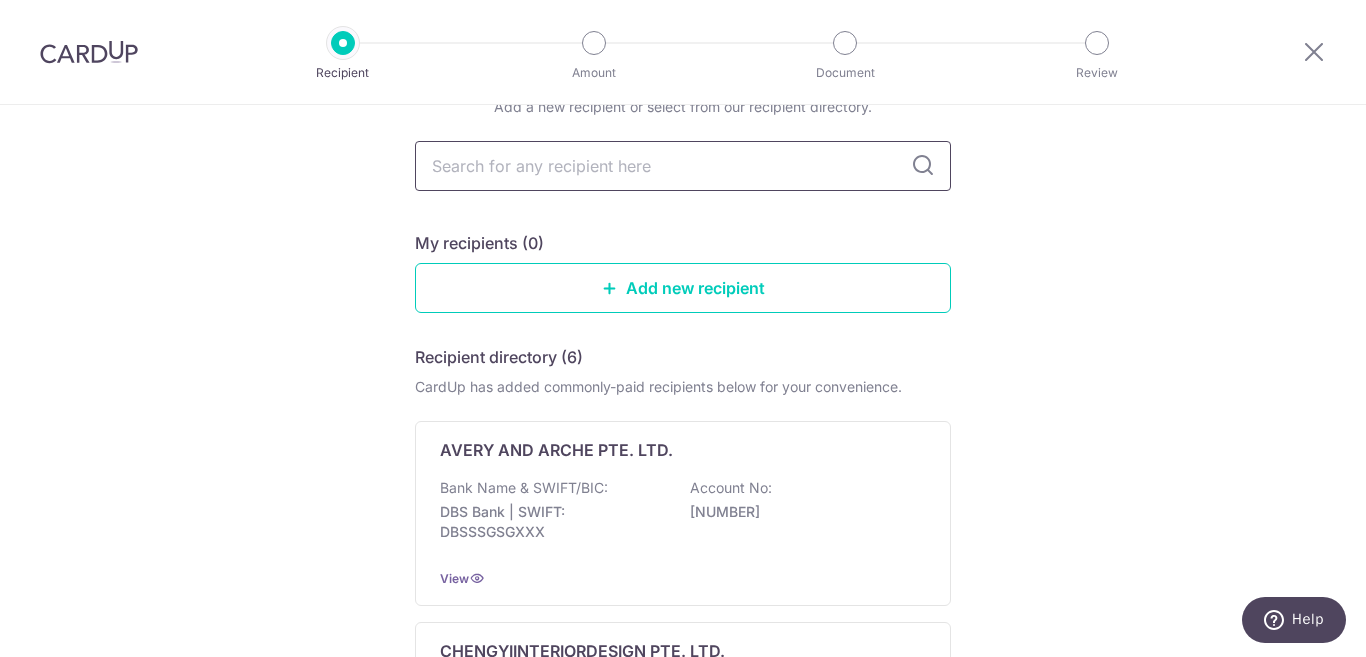 click at bounding box center [683, 166] 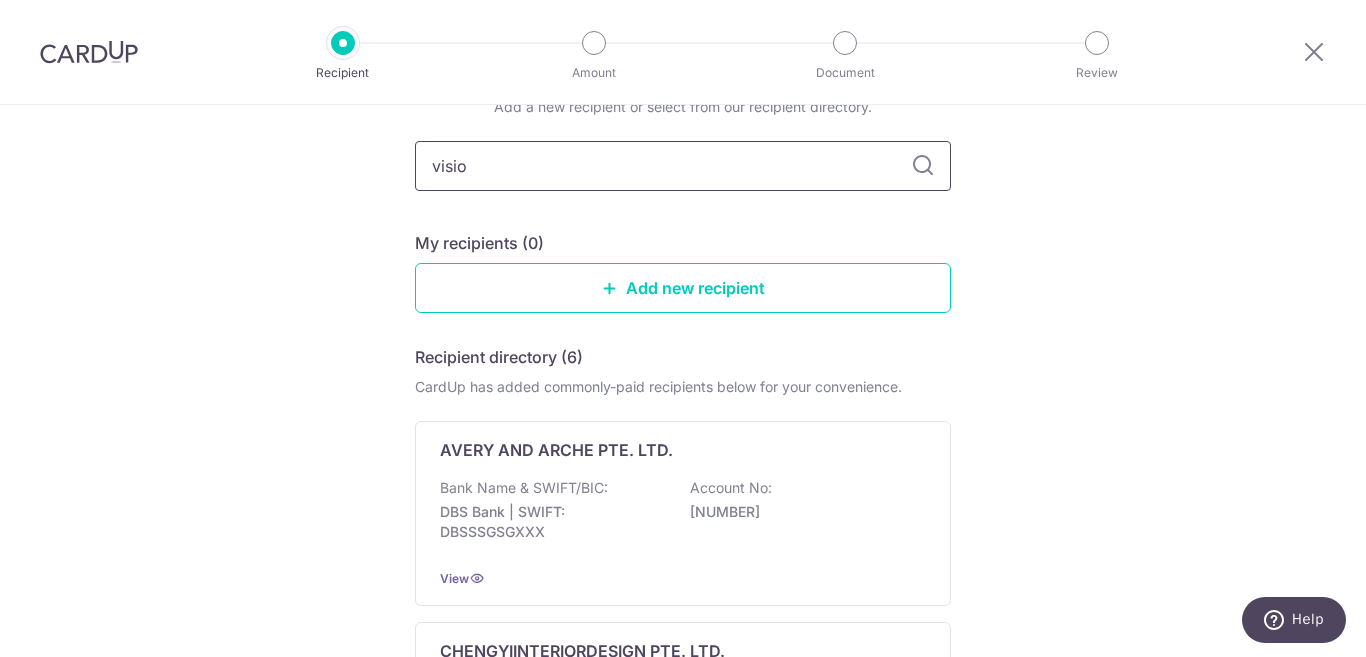 type on "vision" 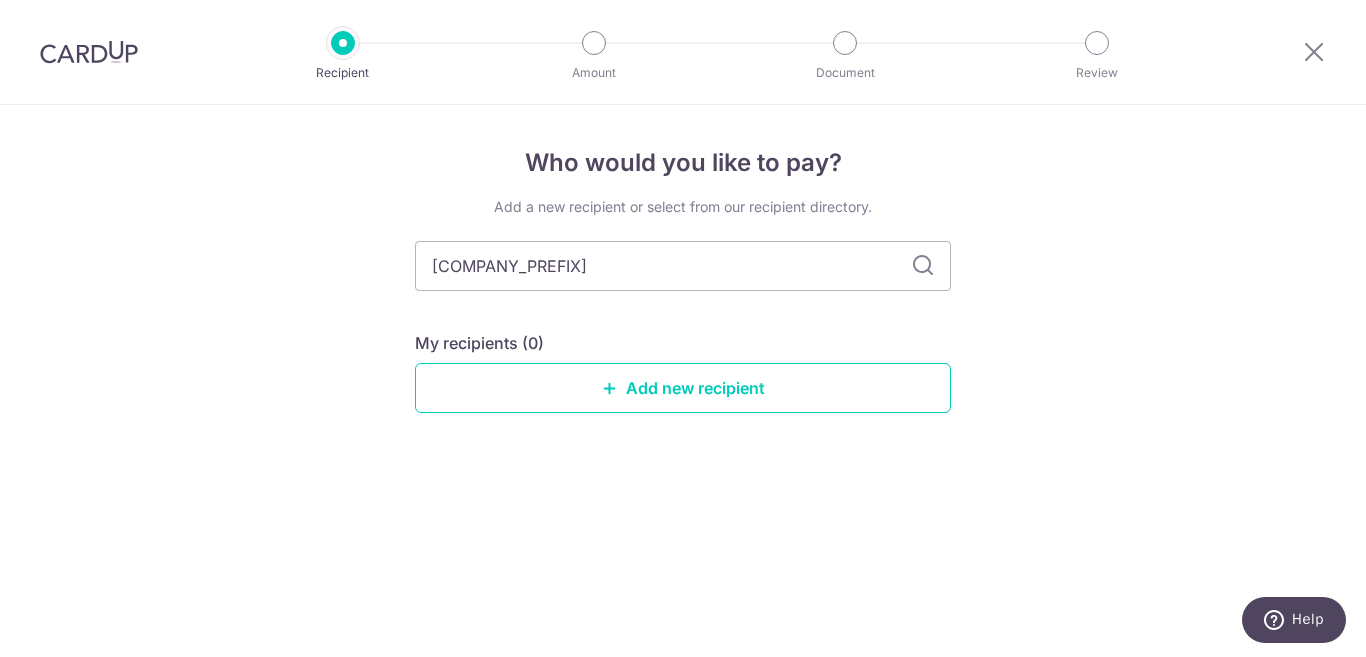 scroll, scrollTop: 0, scrollLeft: 0, axis: both 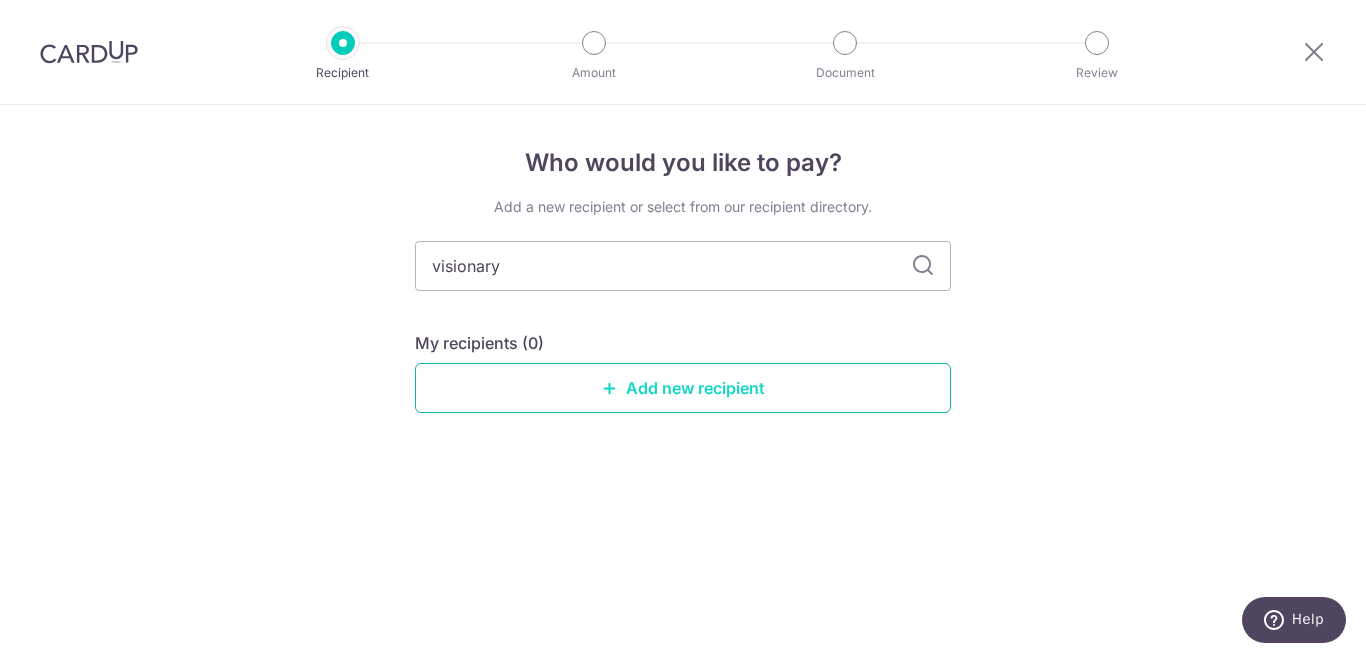 click on "Add new recipient" at bounding box center [683, 388] 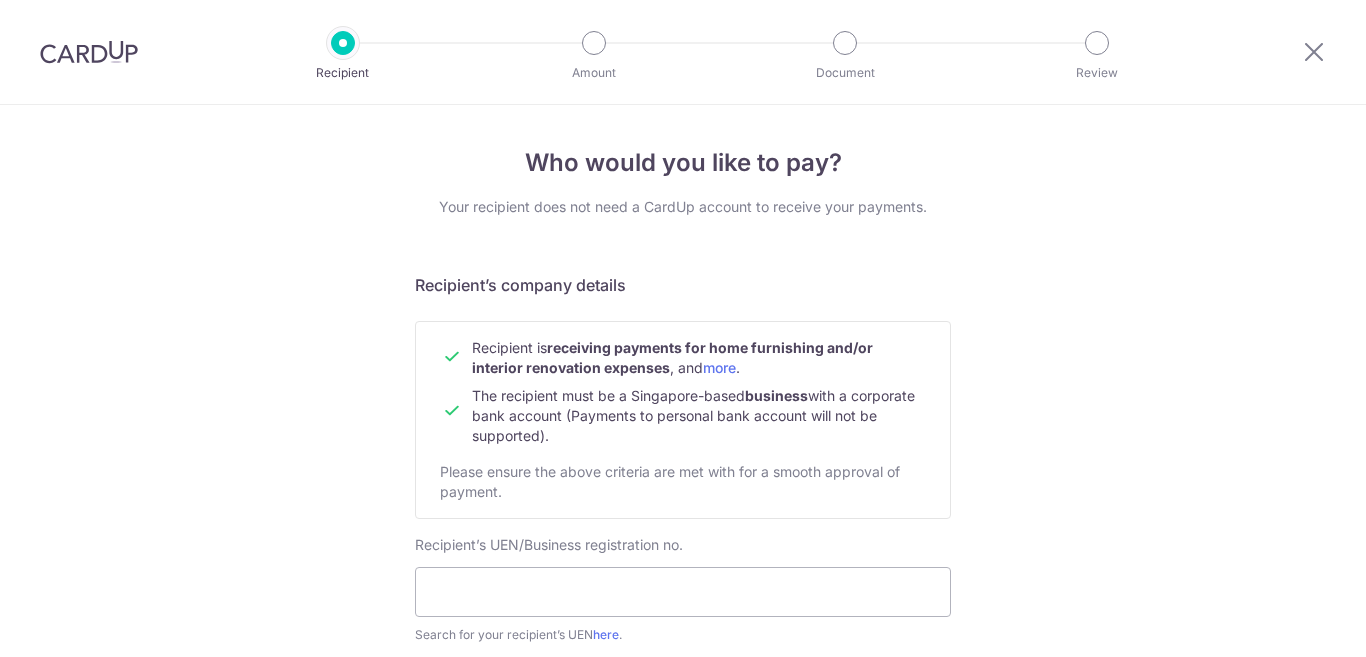 scroll, scrollTop: 0, scrollLeft: 0, axis: both 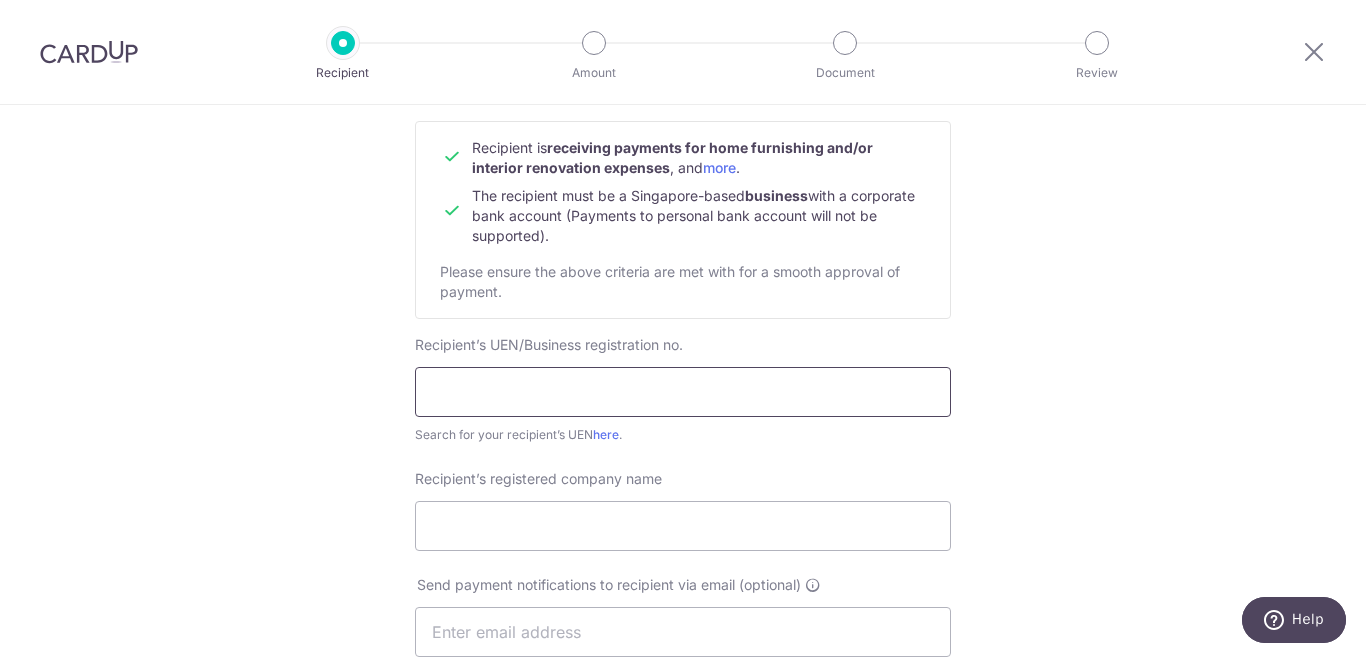 click at bounding box center [683, 392] 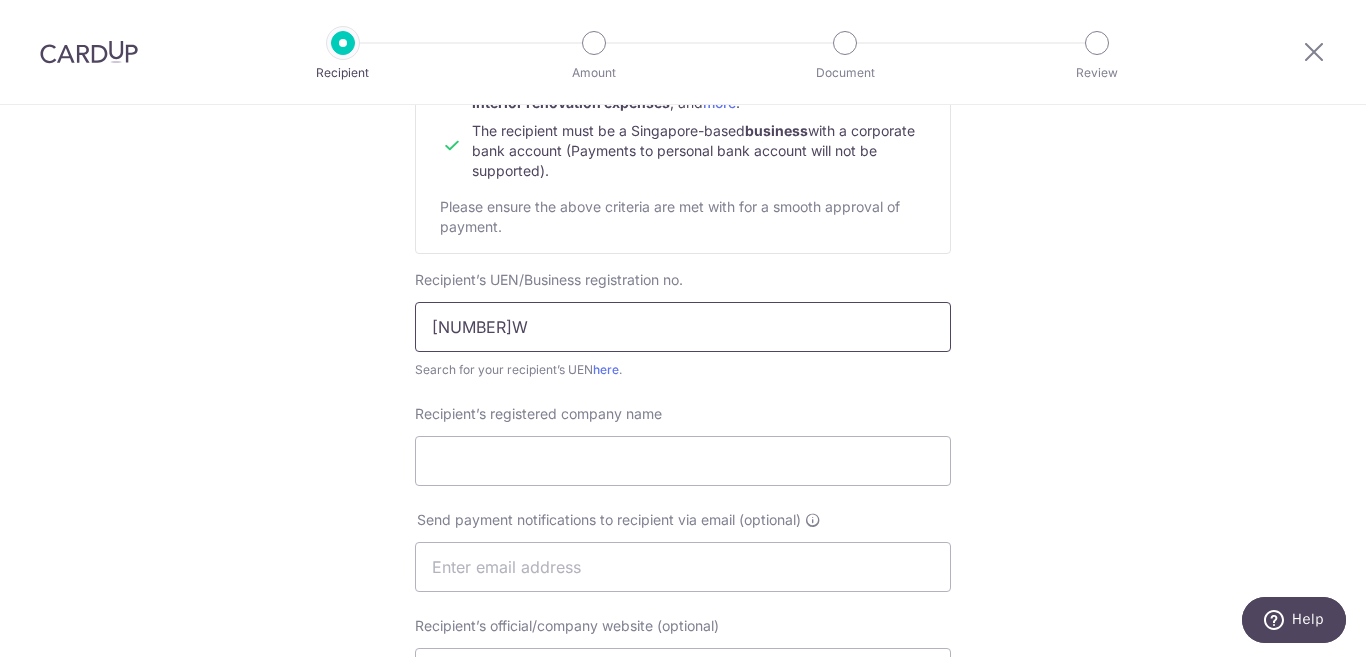scroll, scrollTop: 300, scrollLeft: 0, axis: vertical 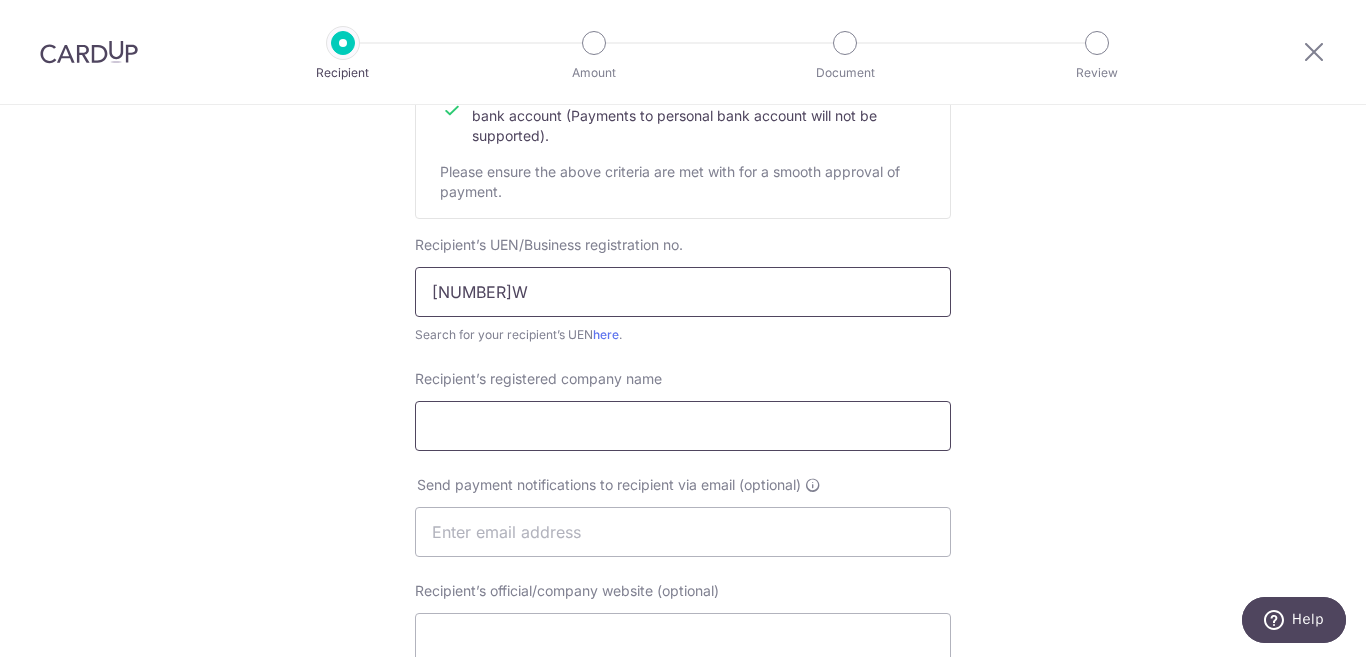 type on "201719420W" 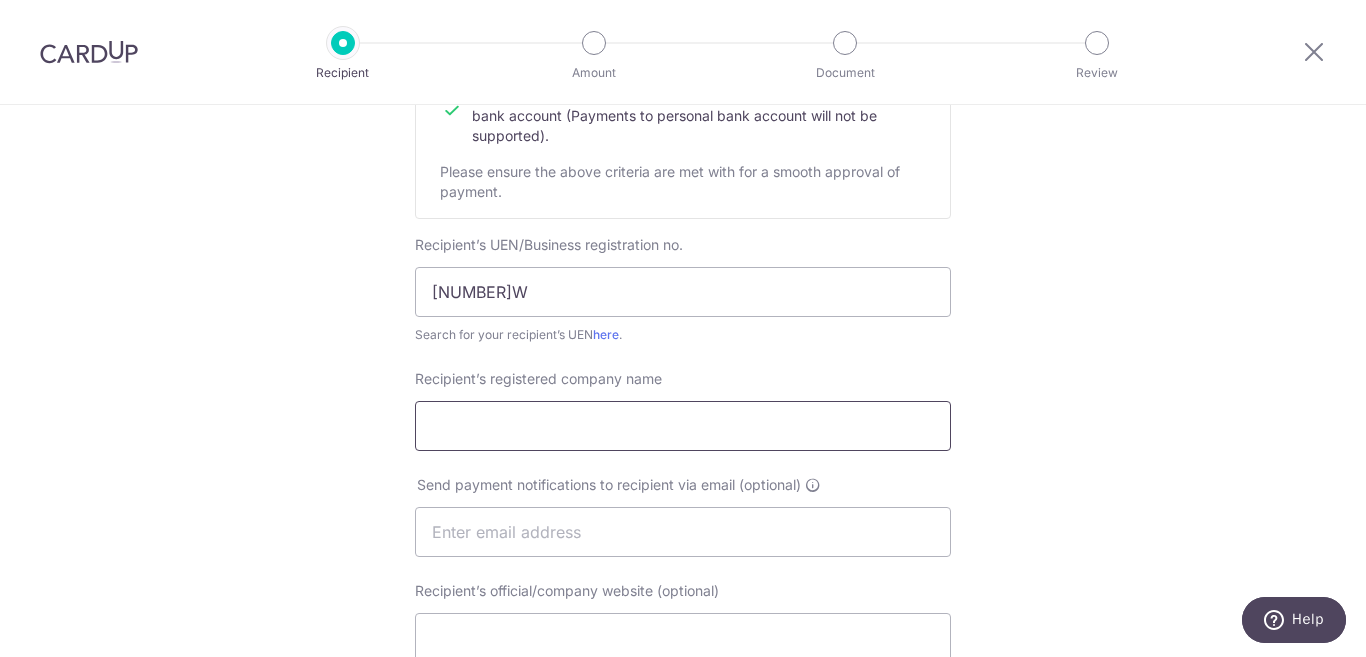 click on "Recipient’s registered company name" at bounding box center [683, 426] 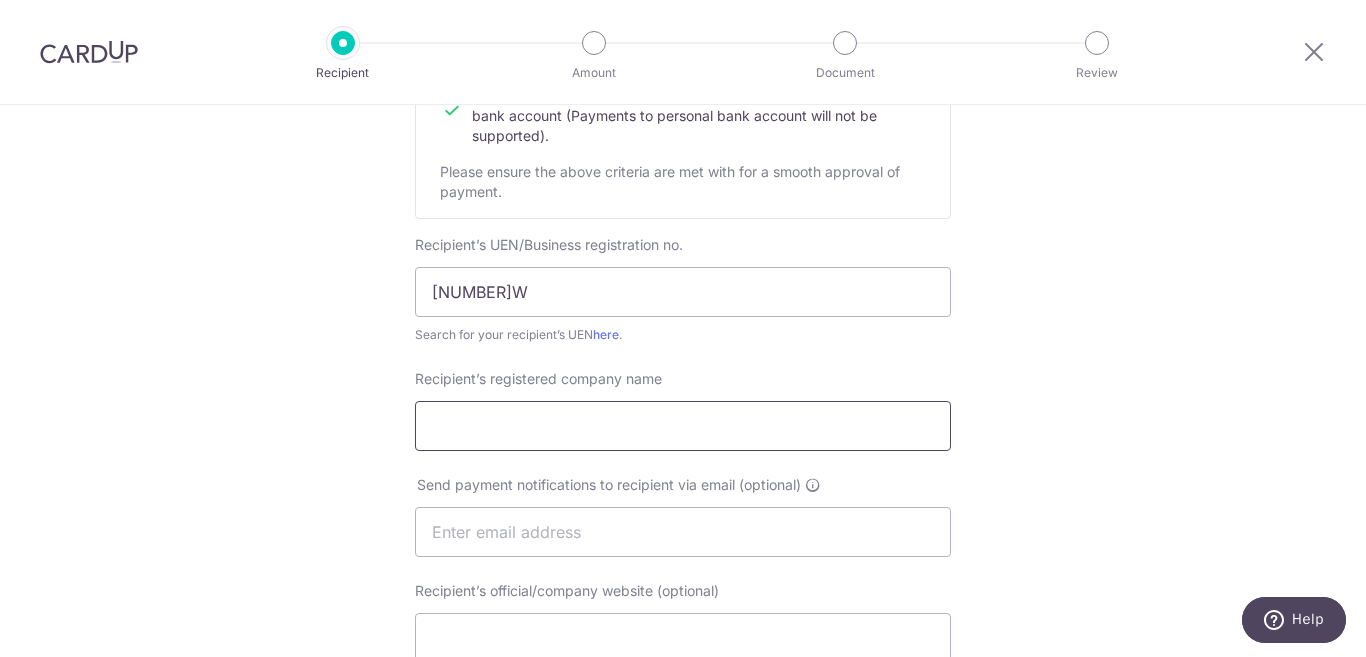 click on "Recipient’s registered company name" at bounding box center [683, 426] 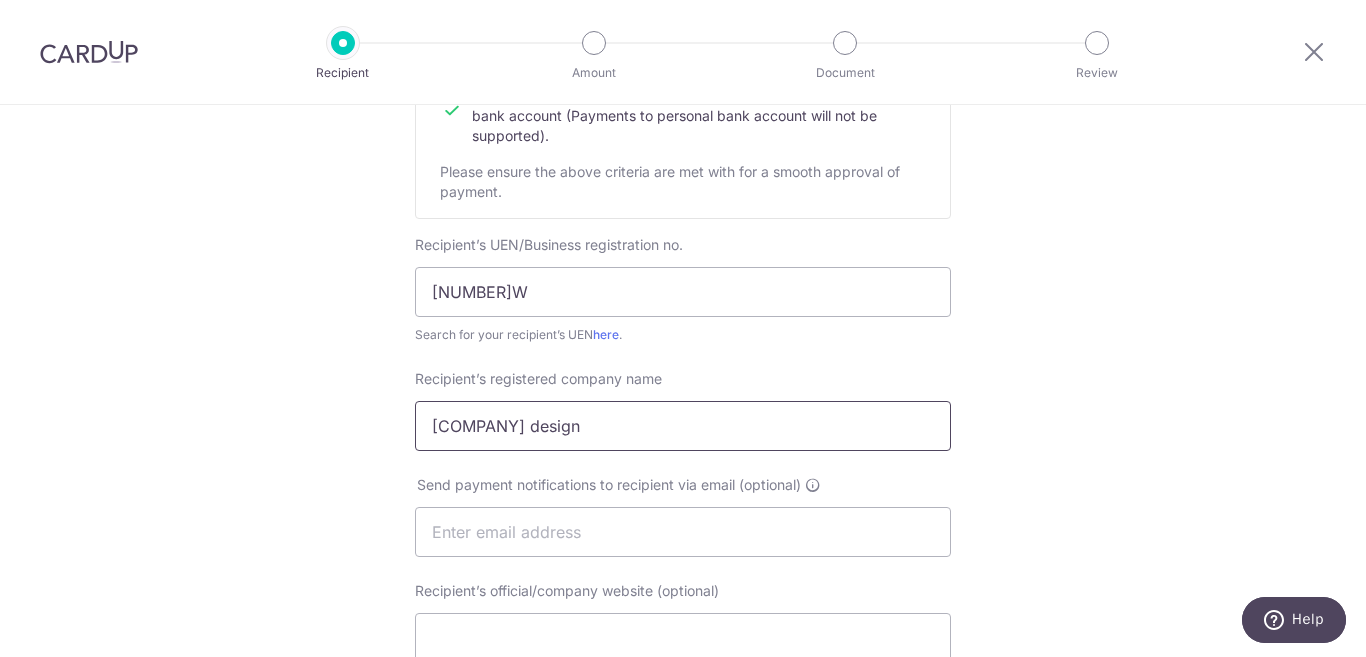 click on "Visionary Interior design" at bounding box center (683, 426) 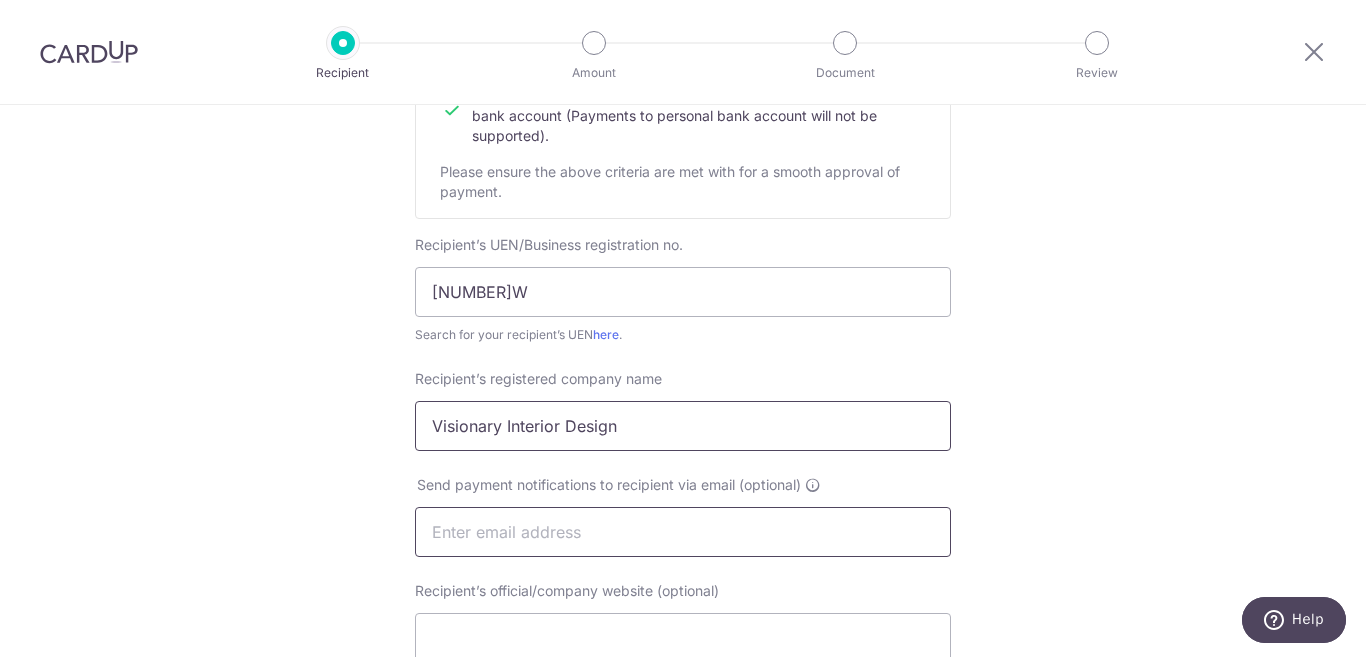 type on "Visionary Interior Design" 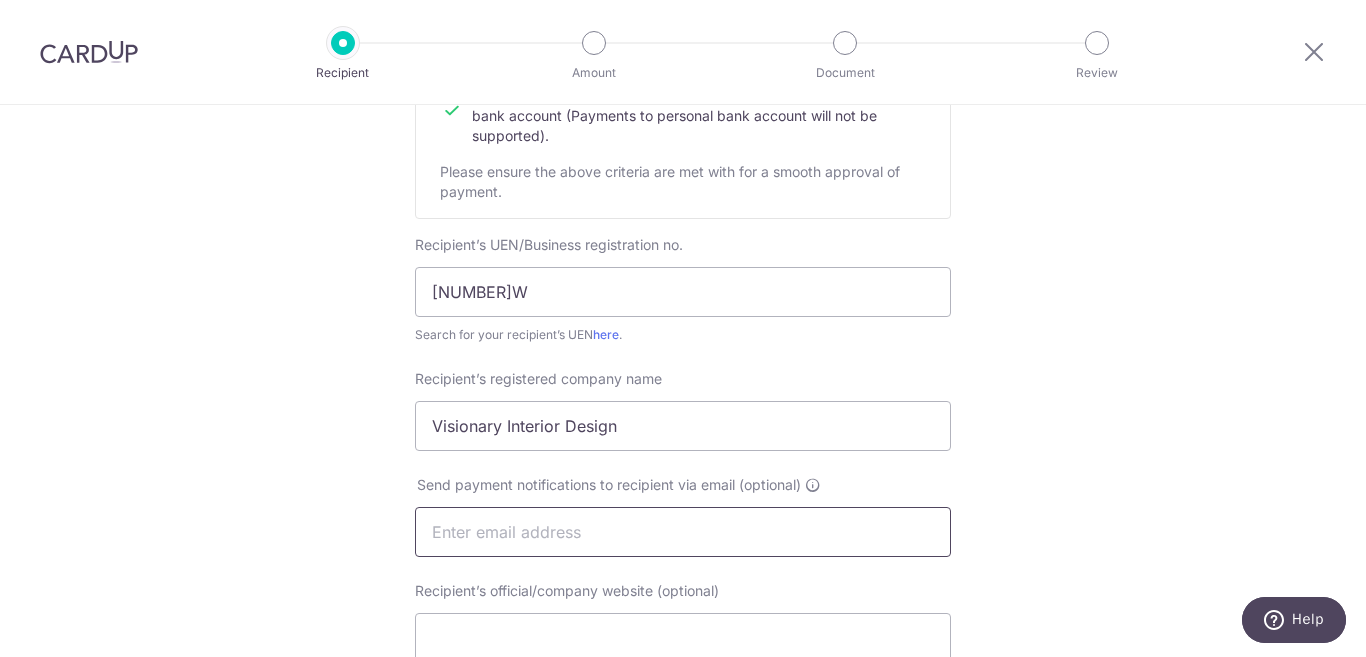 click at bounding box center (683, 532) 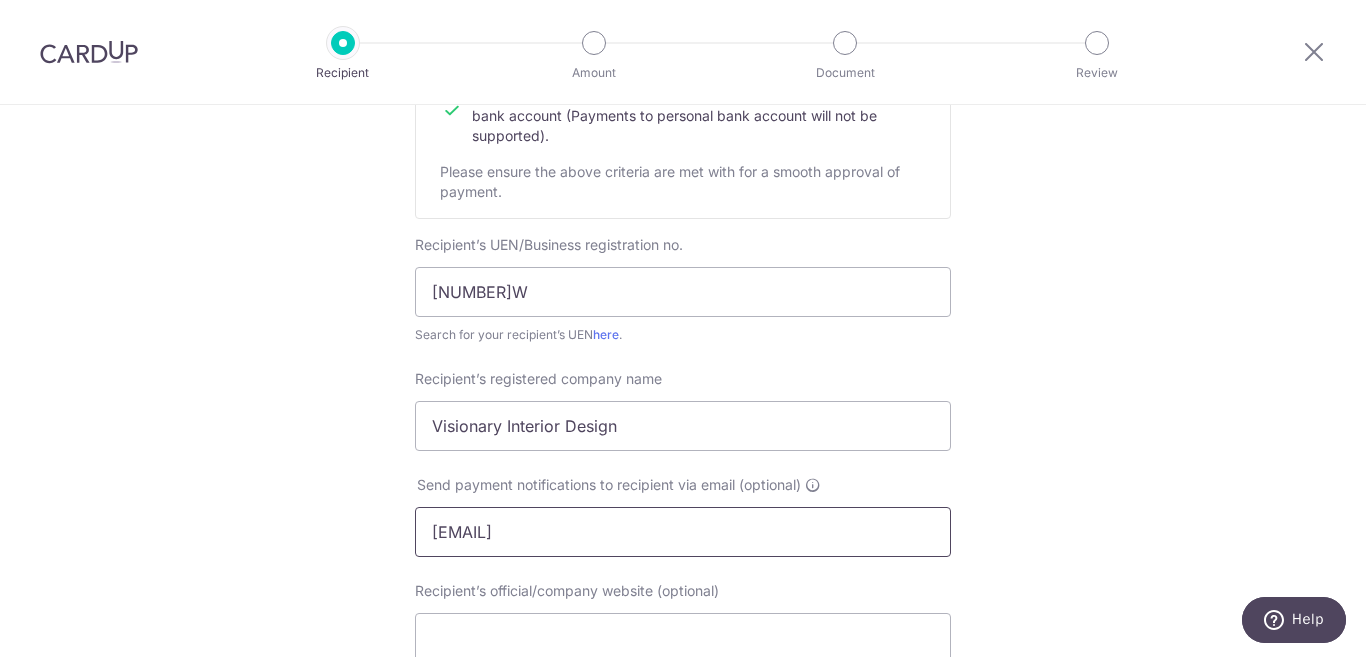 click on "eliicia_lim@hotmail.com" at bounding box center (683, 532) 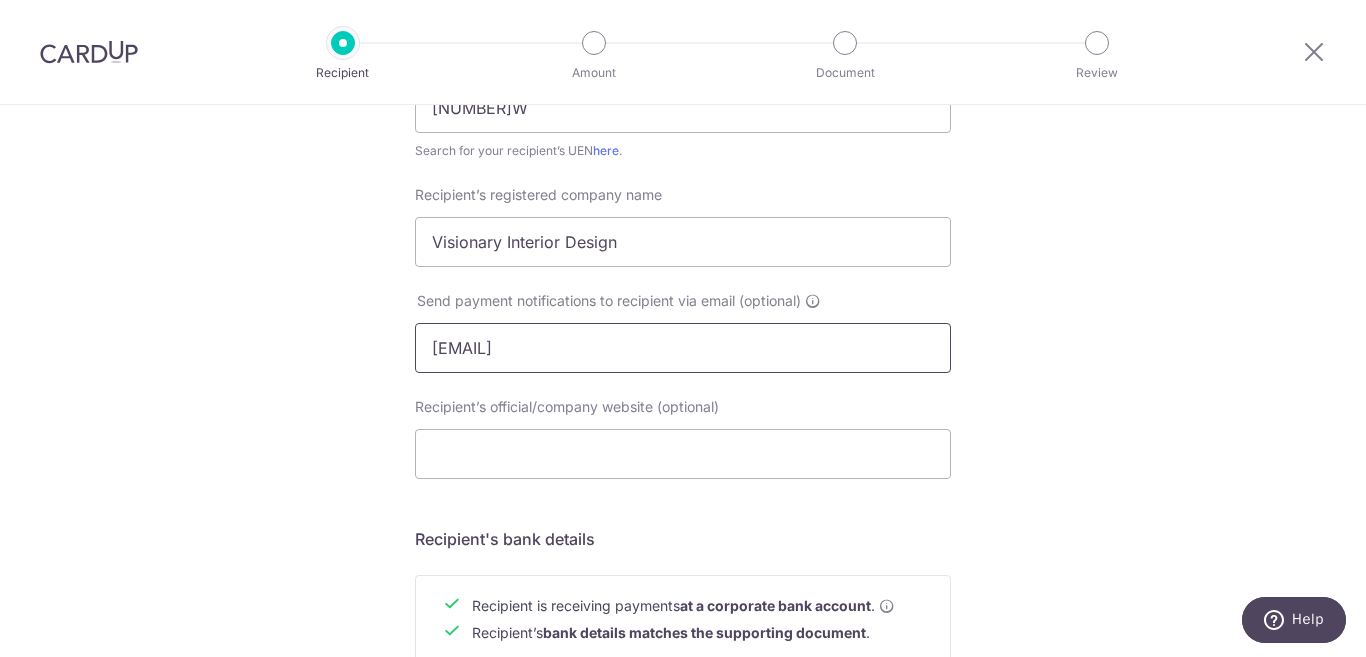 scroll, scrollTop: 500, scrollLeft: 0, axis: vertical 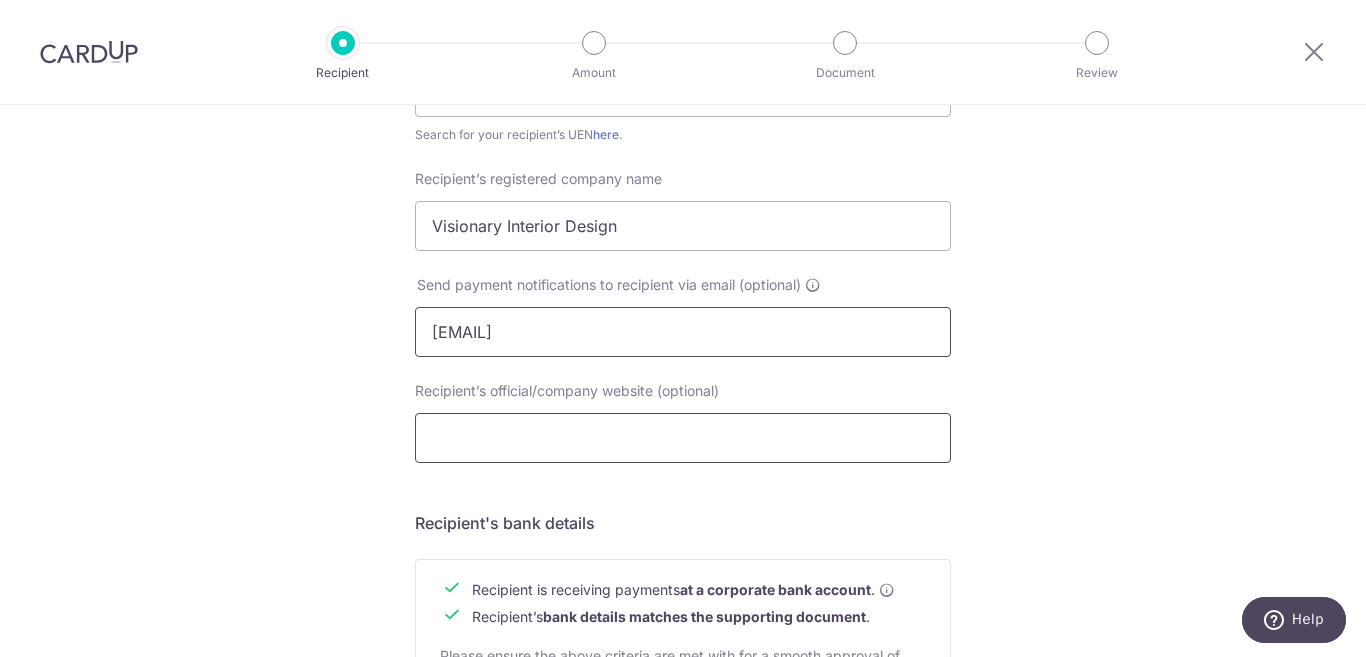 type on "elicia_lim@hotmail.com" 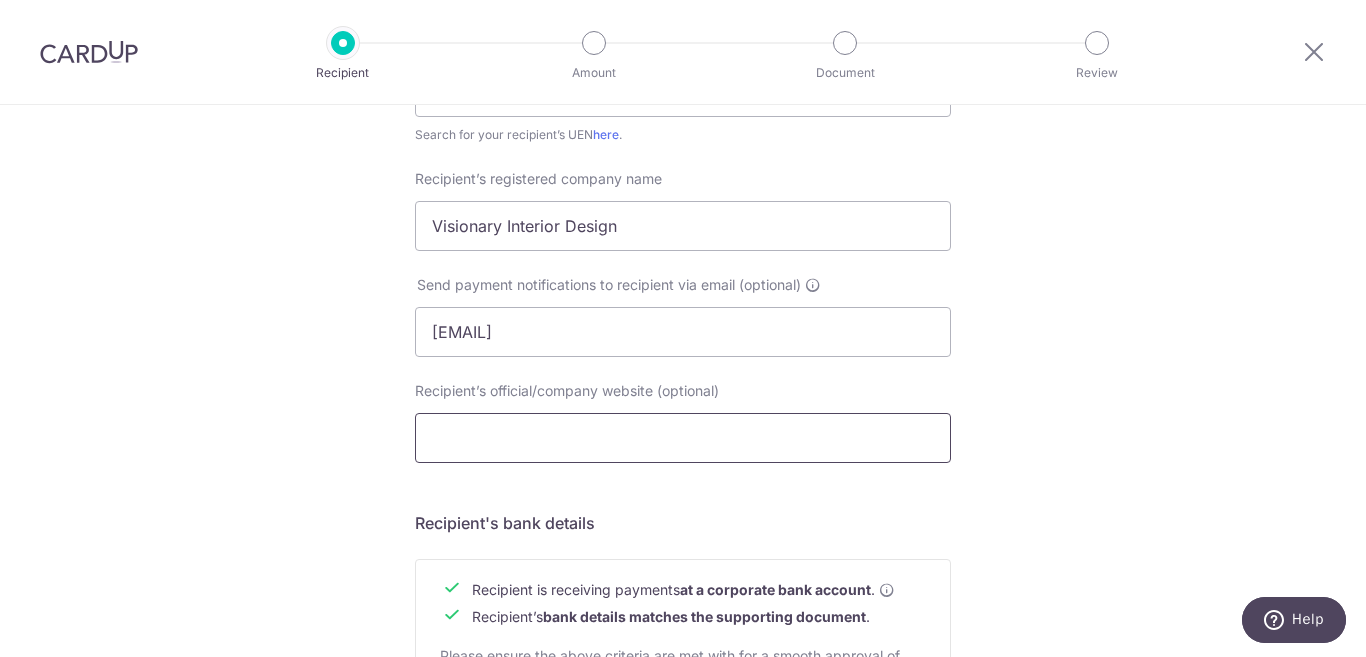 click on "Recipient’s official/company website (optional)" at bounding box center (683, 438) 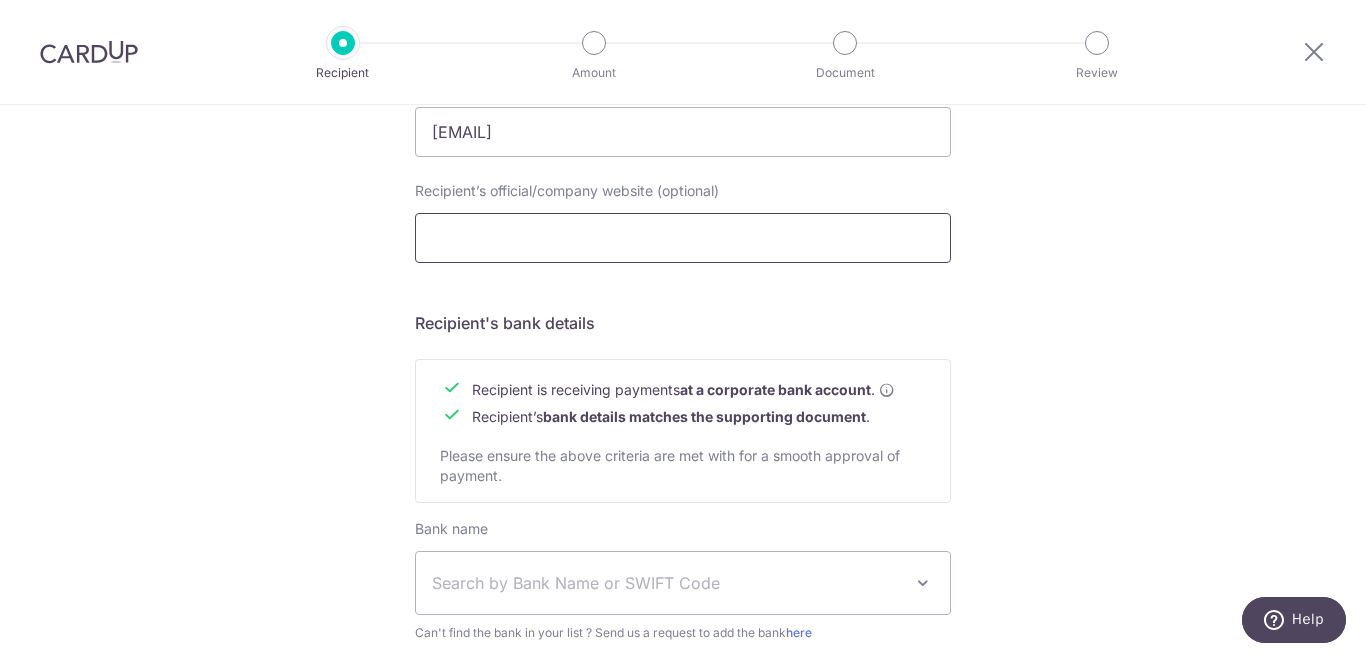 scroll, scrollTop: 900, scrollLeft: 0, axis: vertical 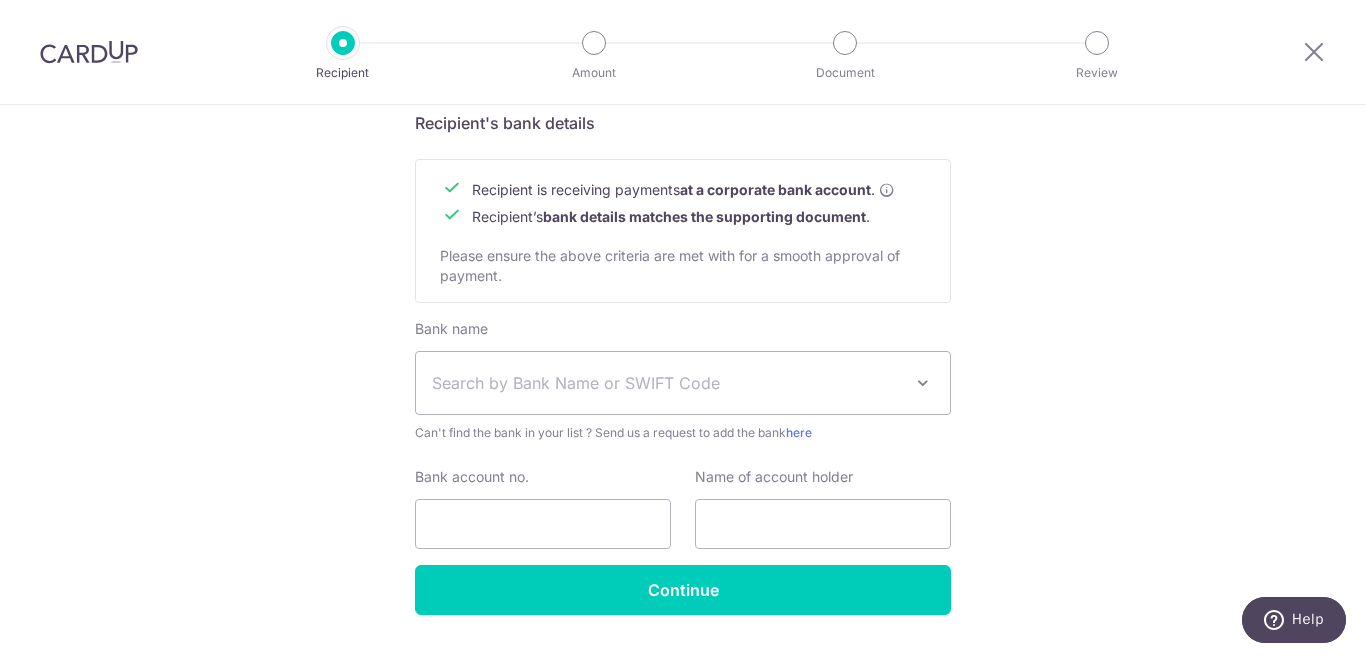 click on "Search by Bank Name or SWIFT Code" at bounding box center (667, 383) 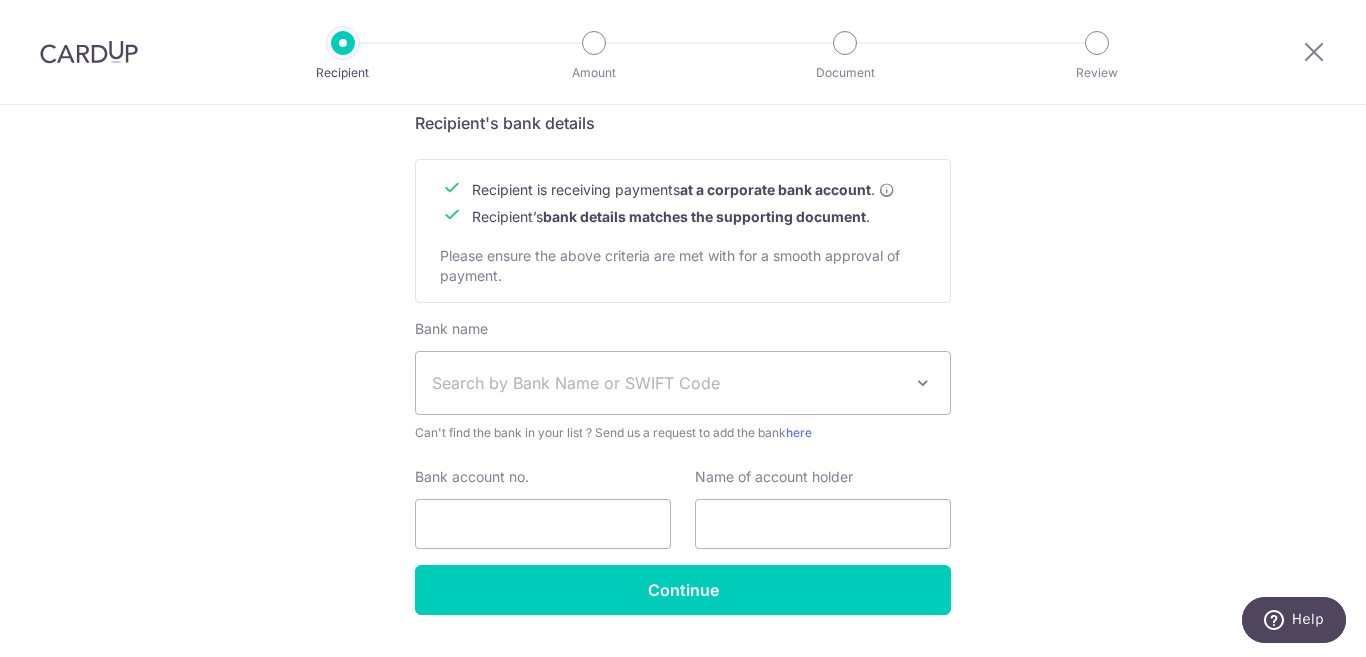 click on "Who would you like to pay?
Your recipient does not need a CardUp account to receive your payments.
Recipient’s company details
Recipient is  receiving payments for home furnishing and/or interior renovation expenses , and  more .
The recipient must be a Singapore-based  business  with a corporate bank account (Payments to personal bank account will not be supported).
Please ensure the above criteria are met with for a smooth approval of payment.
Recipient’s UEN/Business registration no.
201719420W
Search for your recipient’s UEN  here .
." at bounding box center (683, -43) 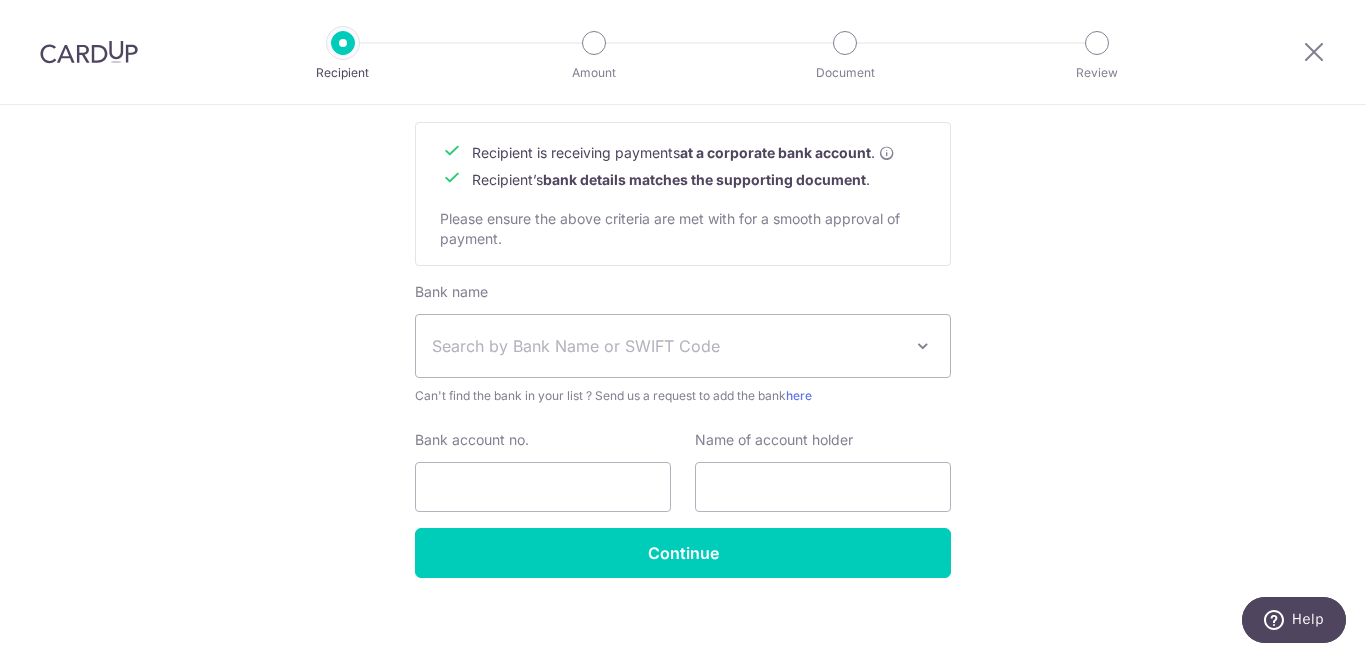 scroll, scrollTop: 952, scrollLeft: 0, axis: vertical 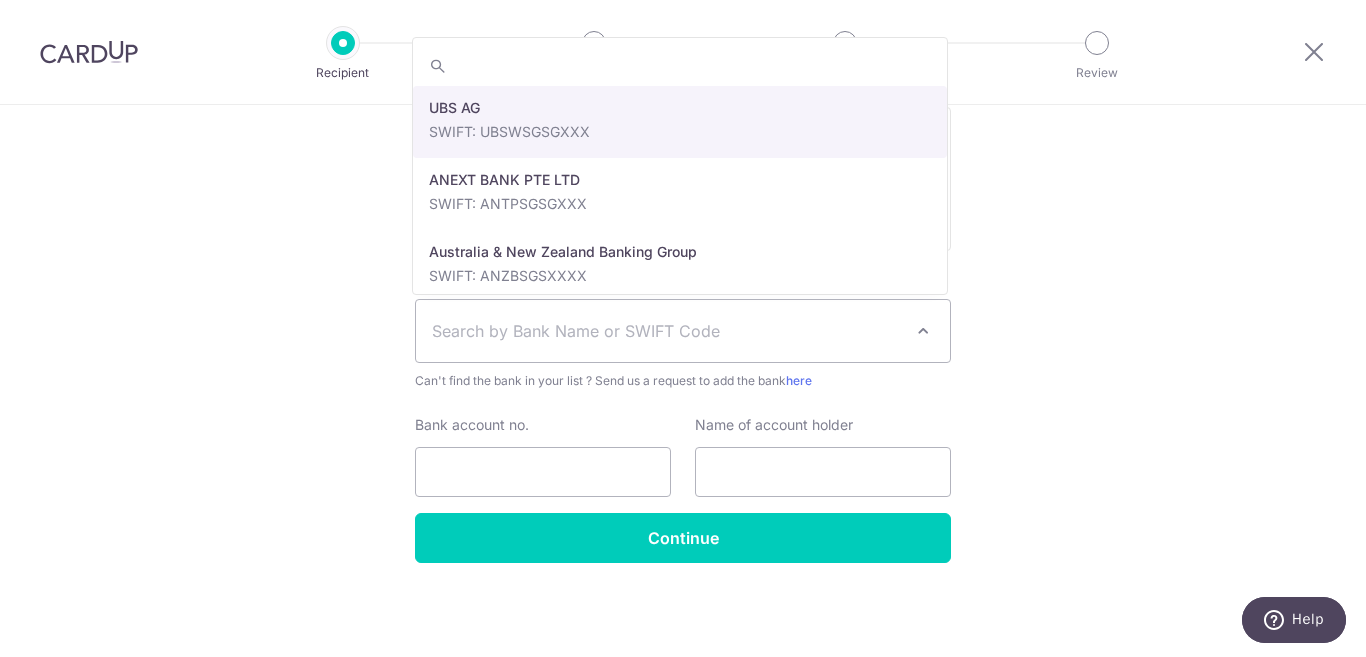 click on "Search by Bank Name or SWIFT Code" at bounding box center [667, 331] 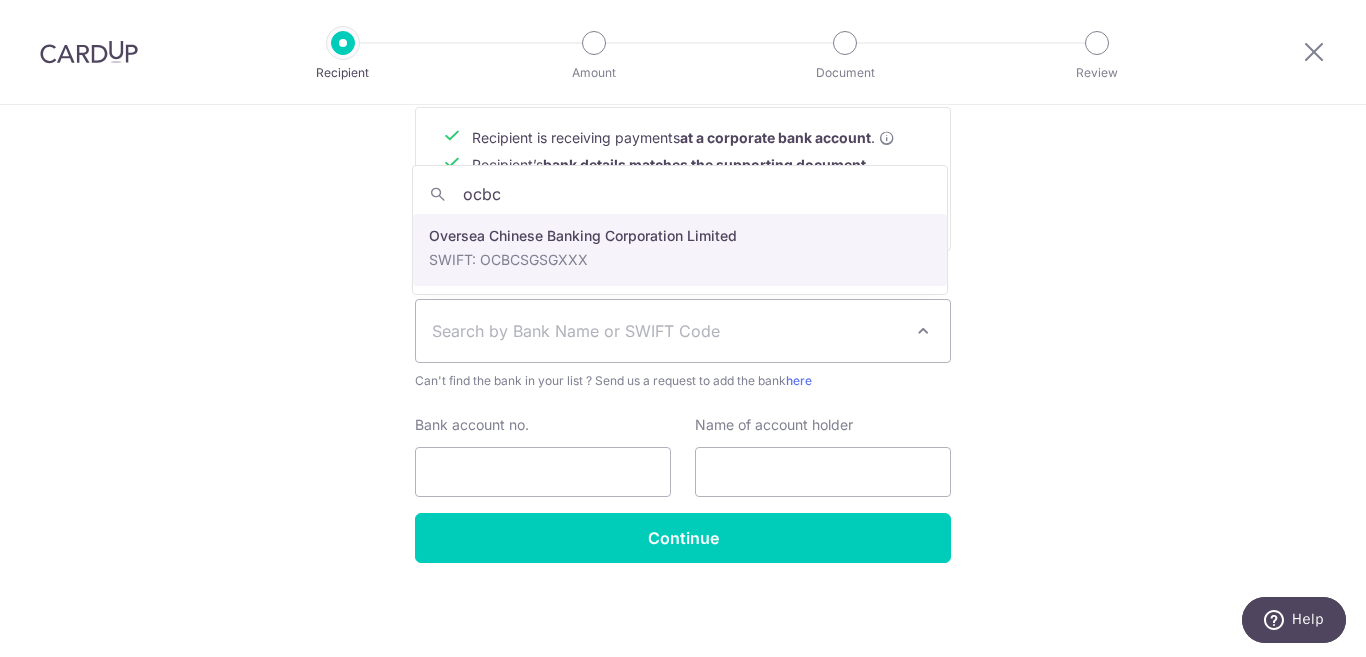 type on "ocbc" 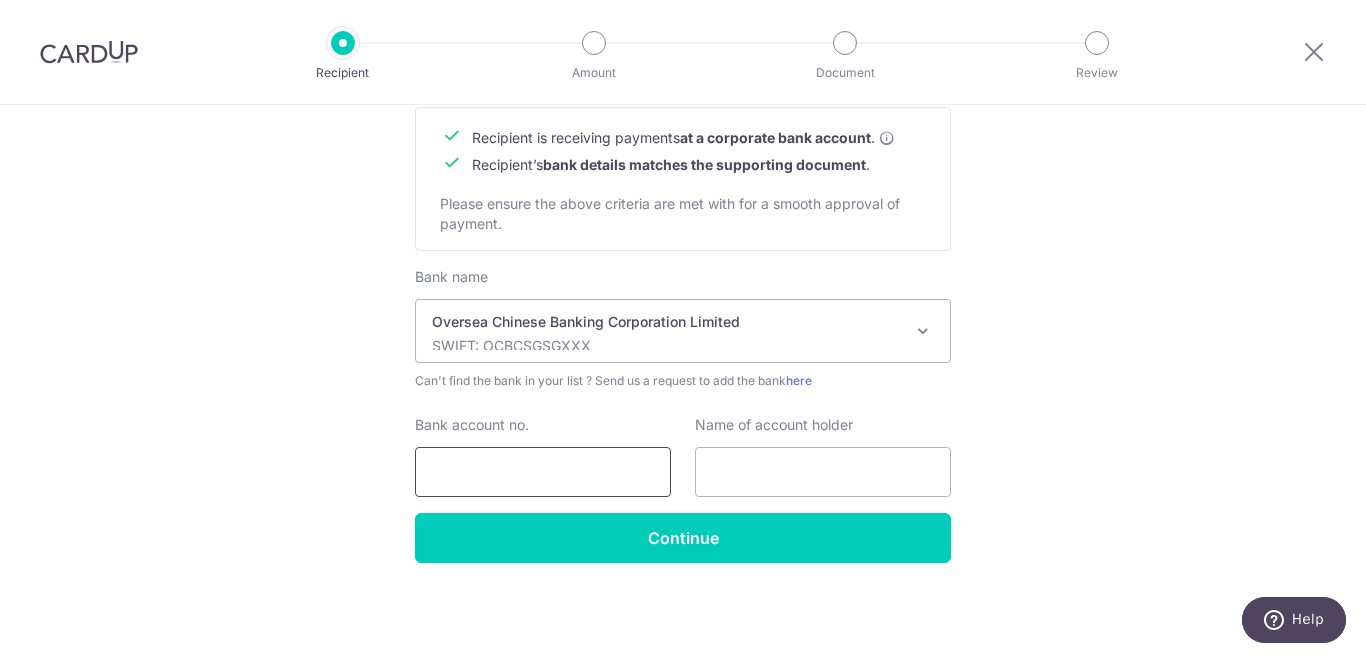 click on "Bank account no." at bounding box center [543, 472] 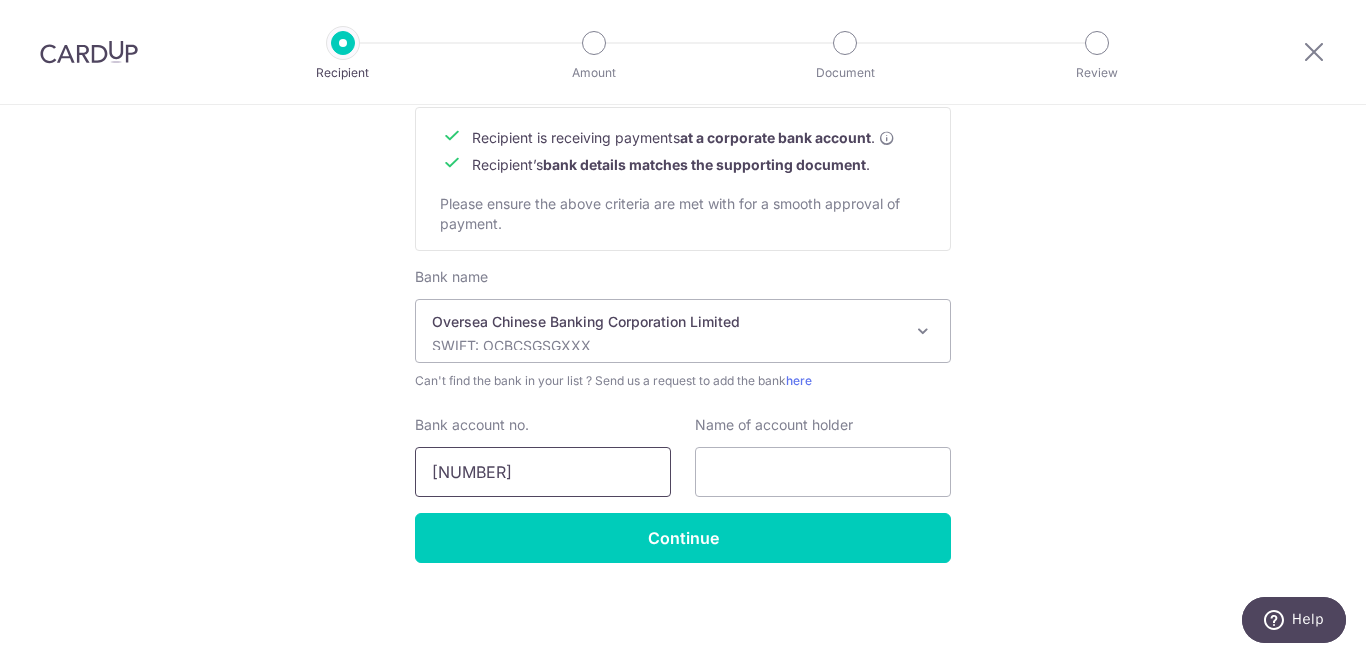 type on "688009067001" 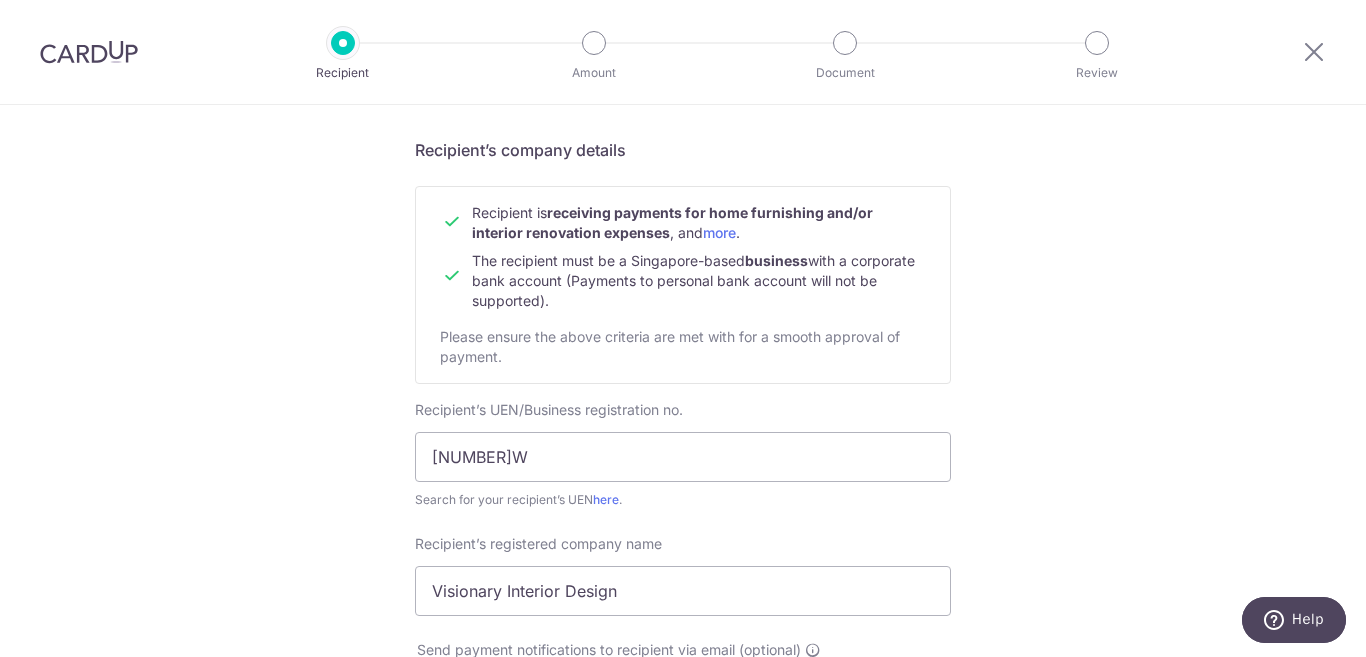 scroll, scrollTop: 400, scrollLeft: 0, axis: vertical 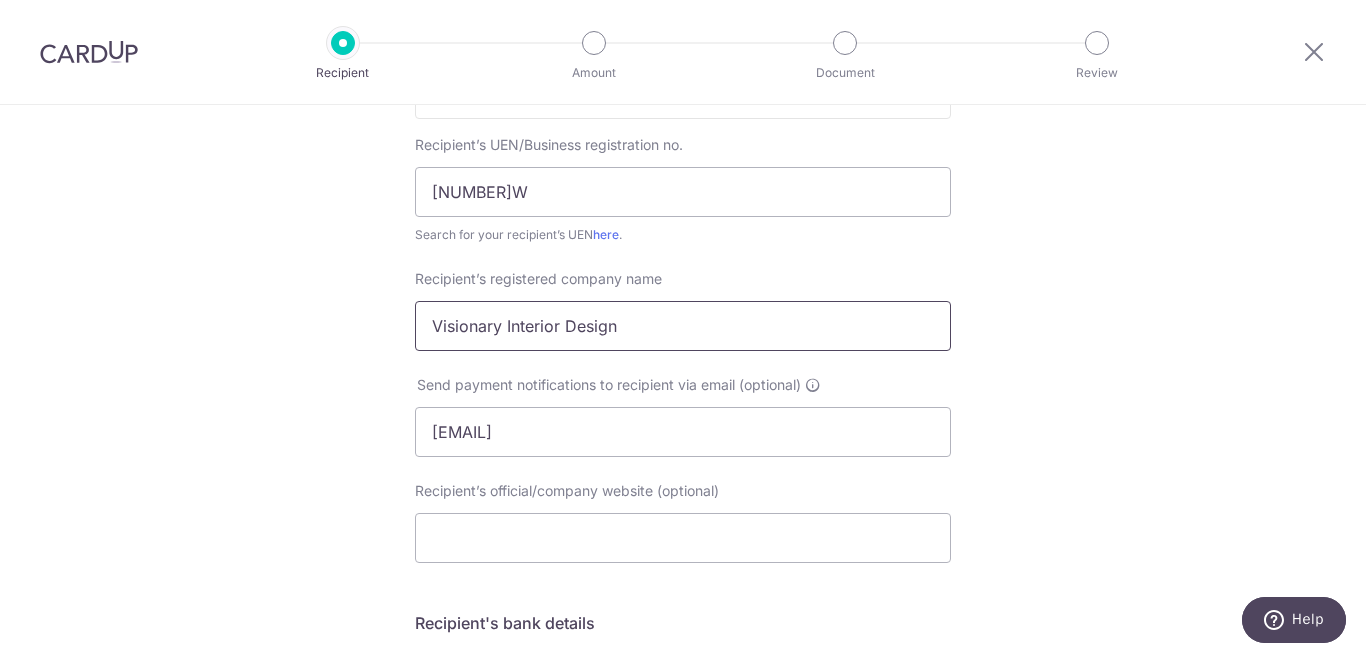 drag, startPoint x: 636, startPoint y: 320, endPoint x: 387, endPoint y: 337, distance: 249.57965 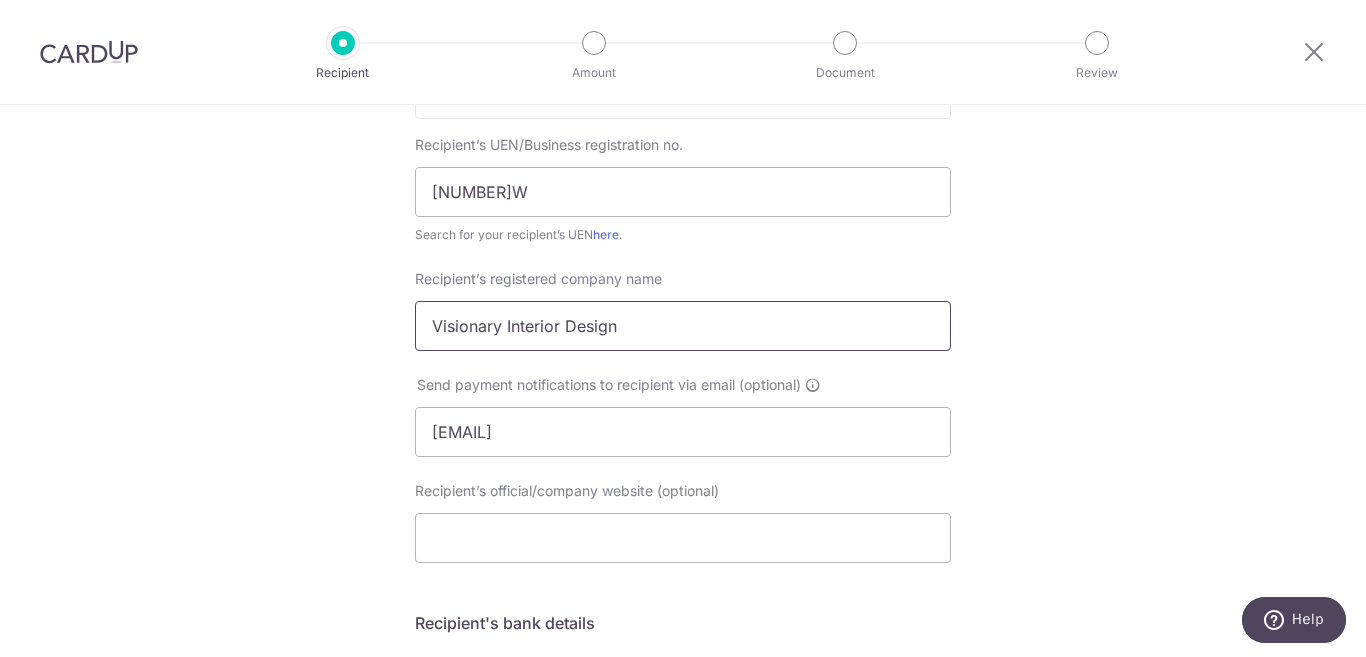 scroll, scrollTop: 500, scrollLeft: 0, axis: vertical 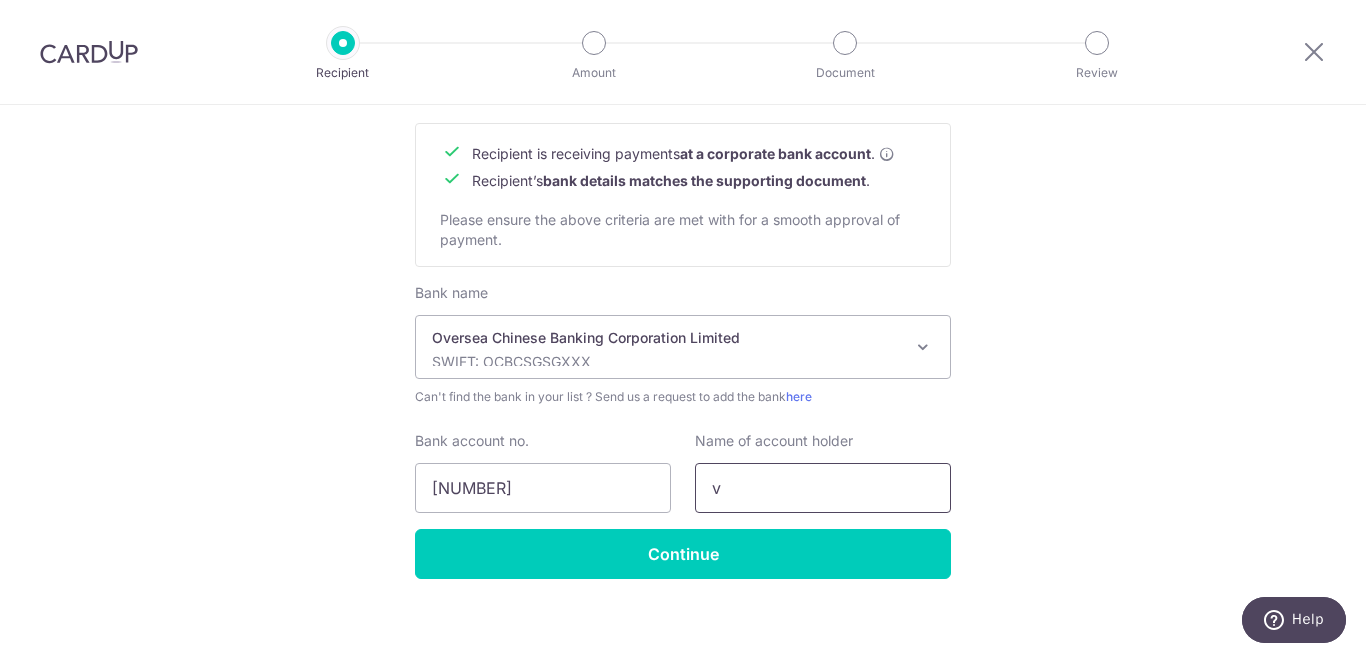 drag, startPoint x: 723, startPoint y: 492, endPoint x: 706, endPoint y: 483, distance: 19.235384 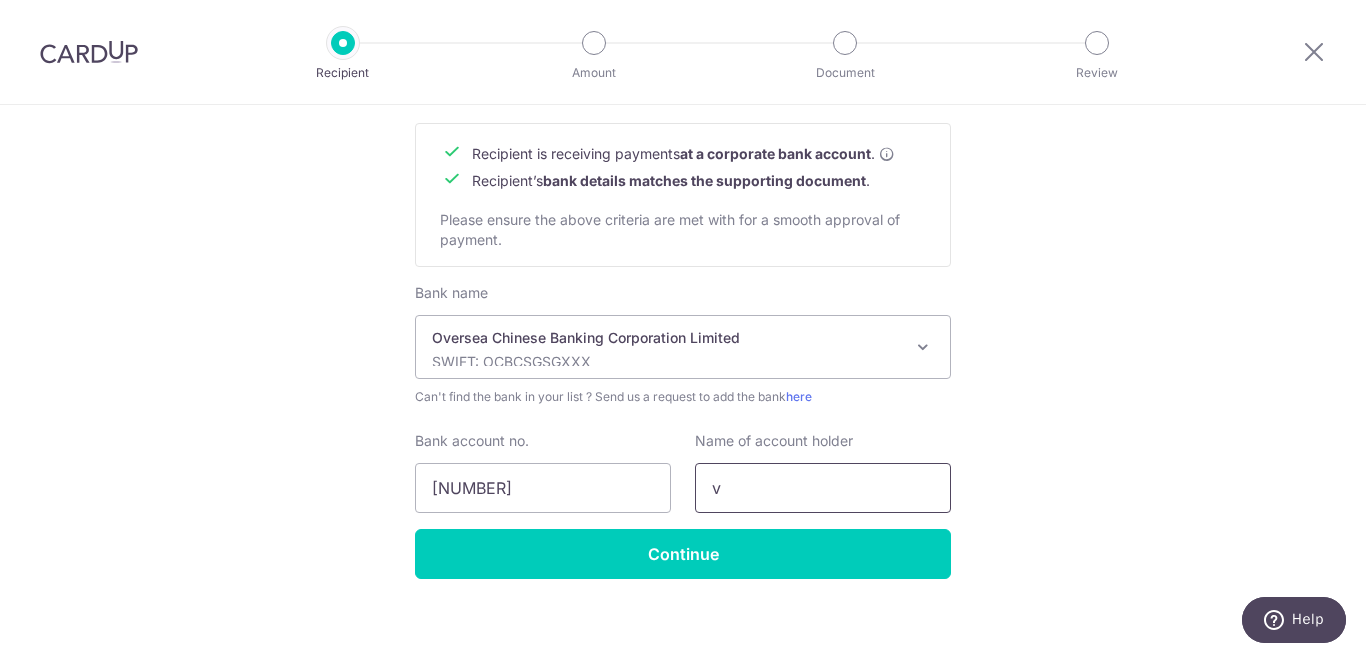 paste on "Visionary Interior Design" 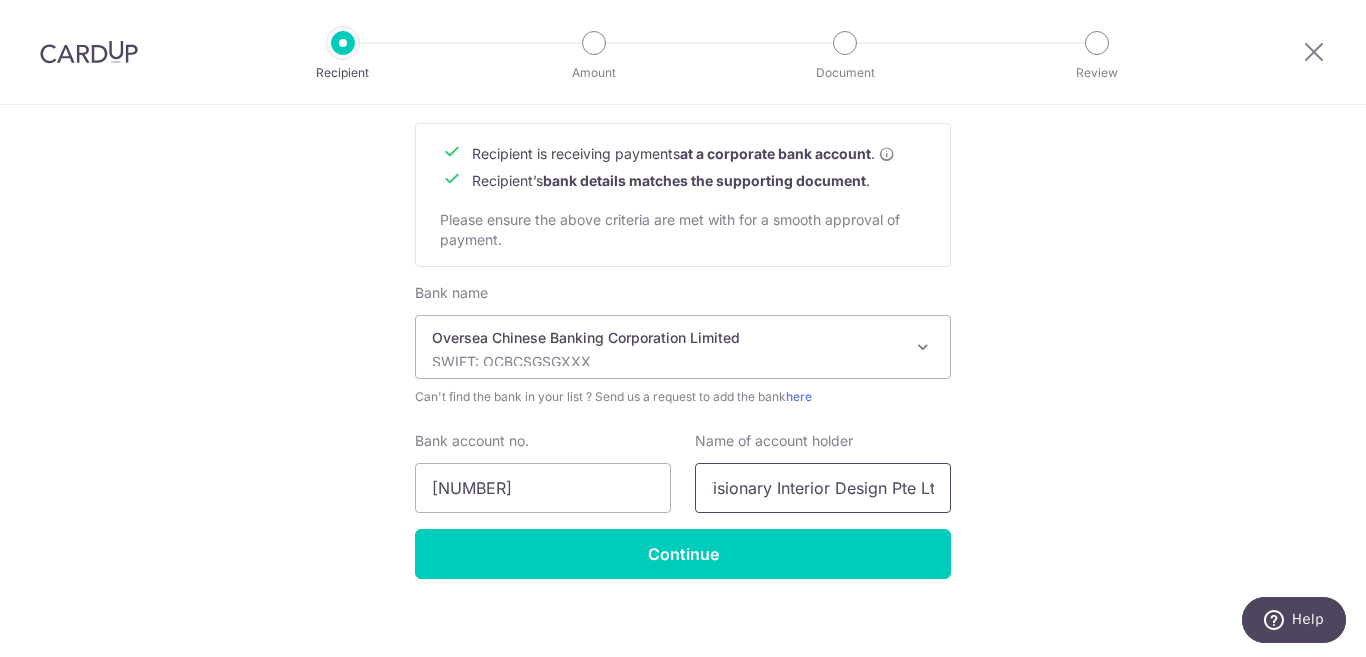 scroll, scrollTop: 0, scrollLeft: 20, axis: horizontal 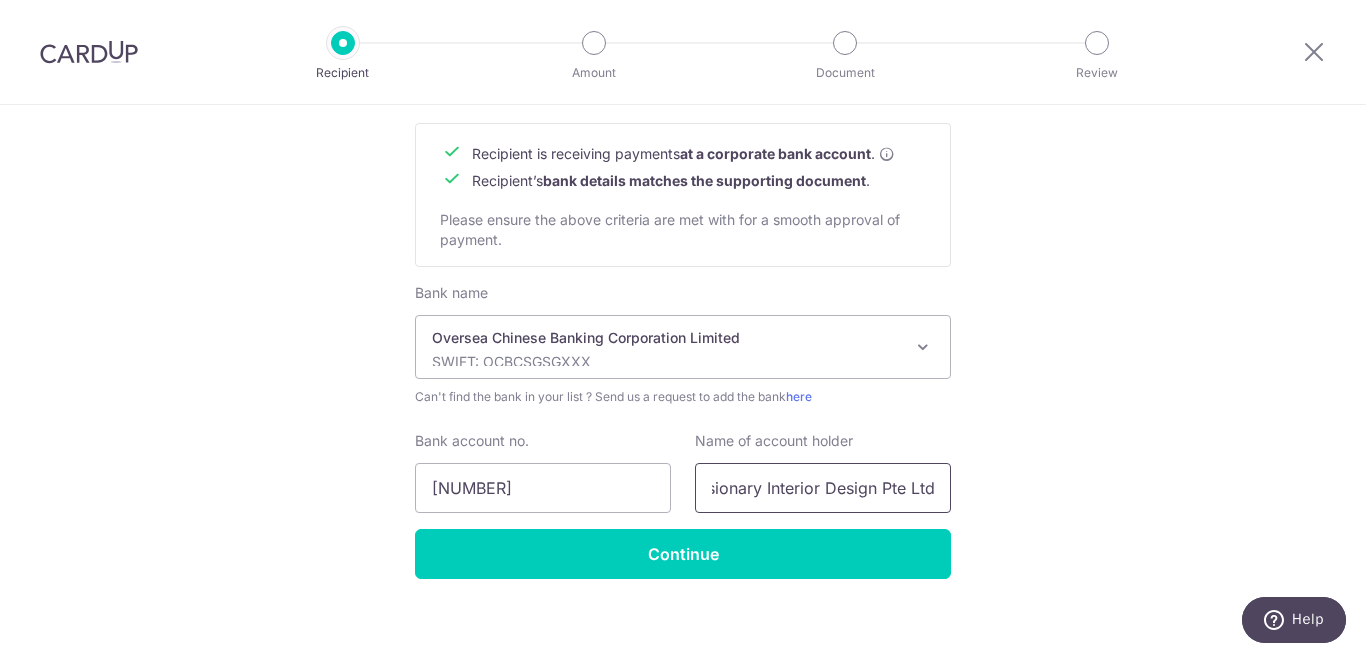 type on "Visionary Interior Design Pte Ltd" 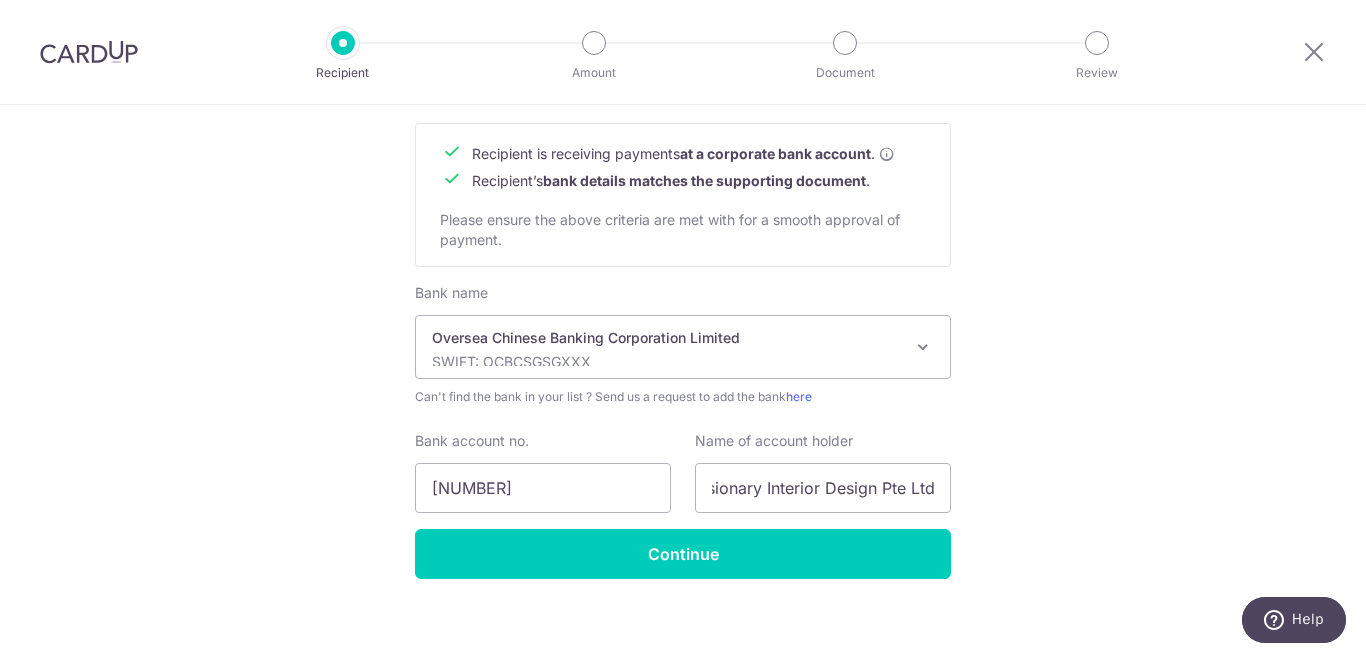 scroll, scrollTop: 0, scrollLeft: 0, axis: both 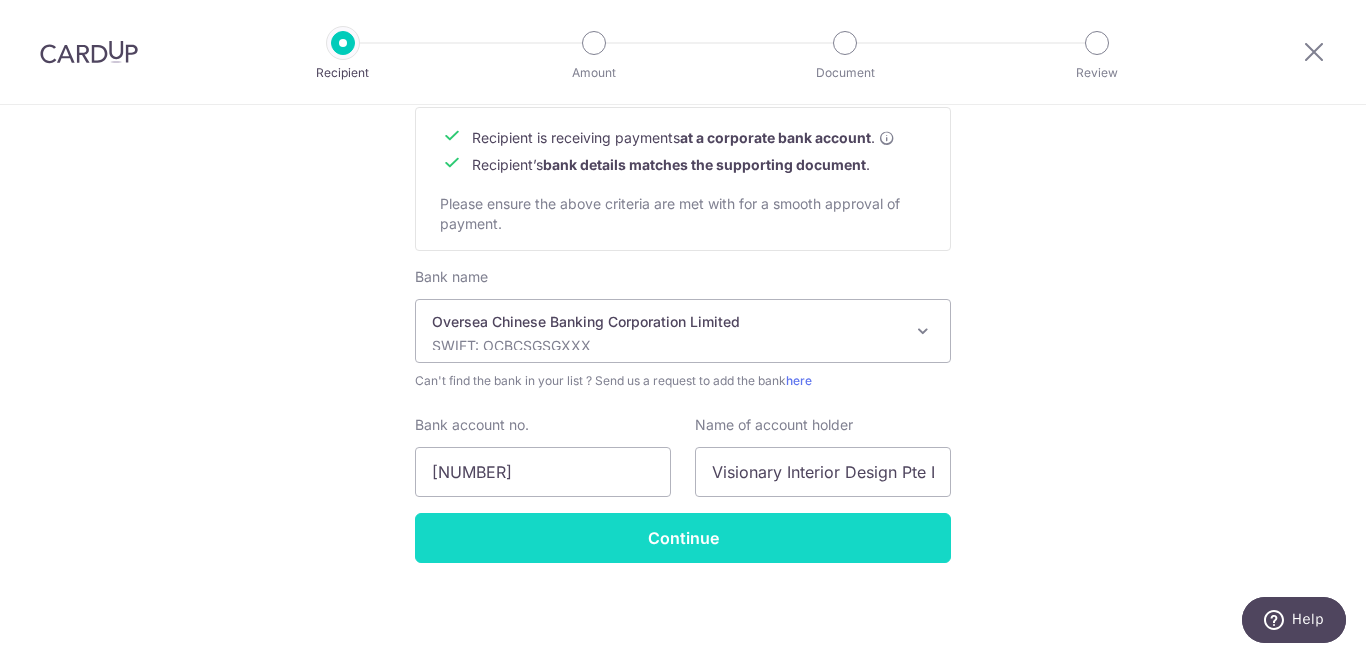 click on "Continue" at bounding box center (683, 538) 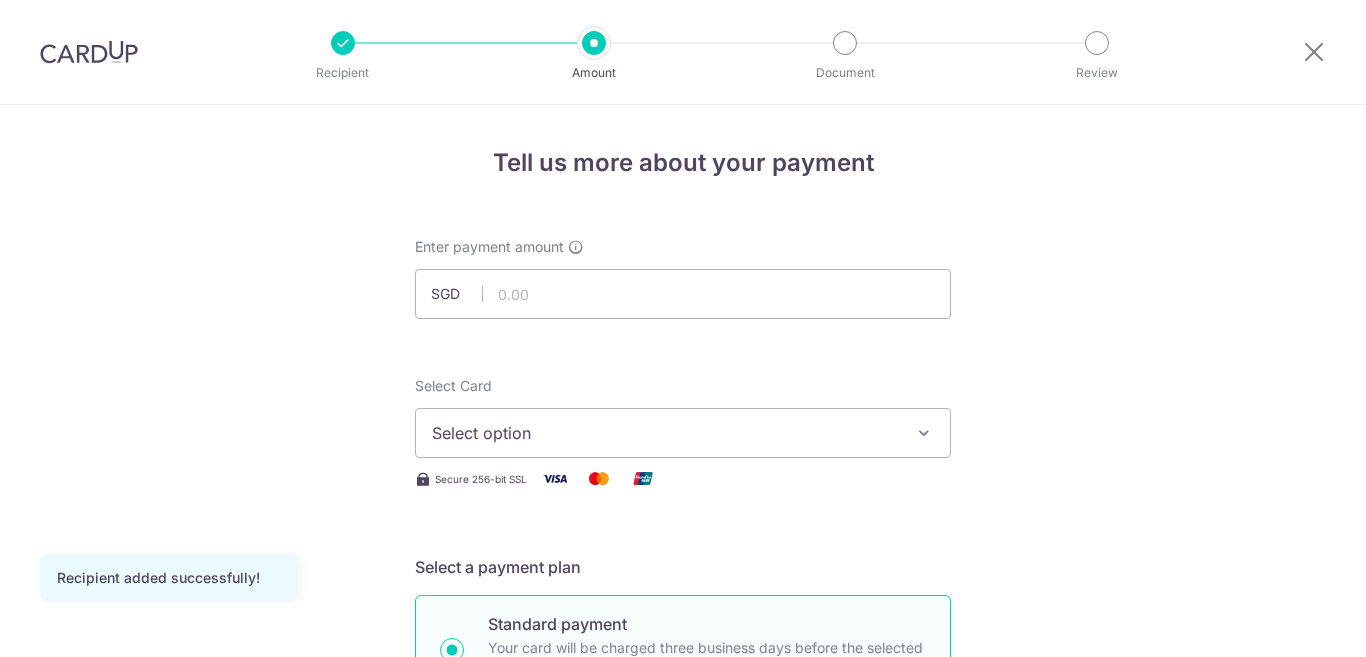 scroll, scrollTop: 0, scrollLeft: 0, axis: both 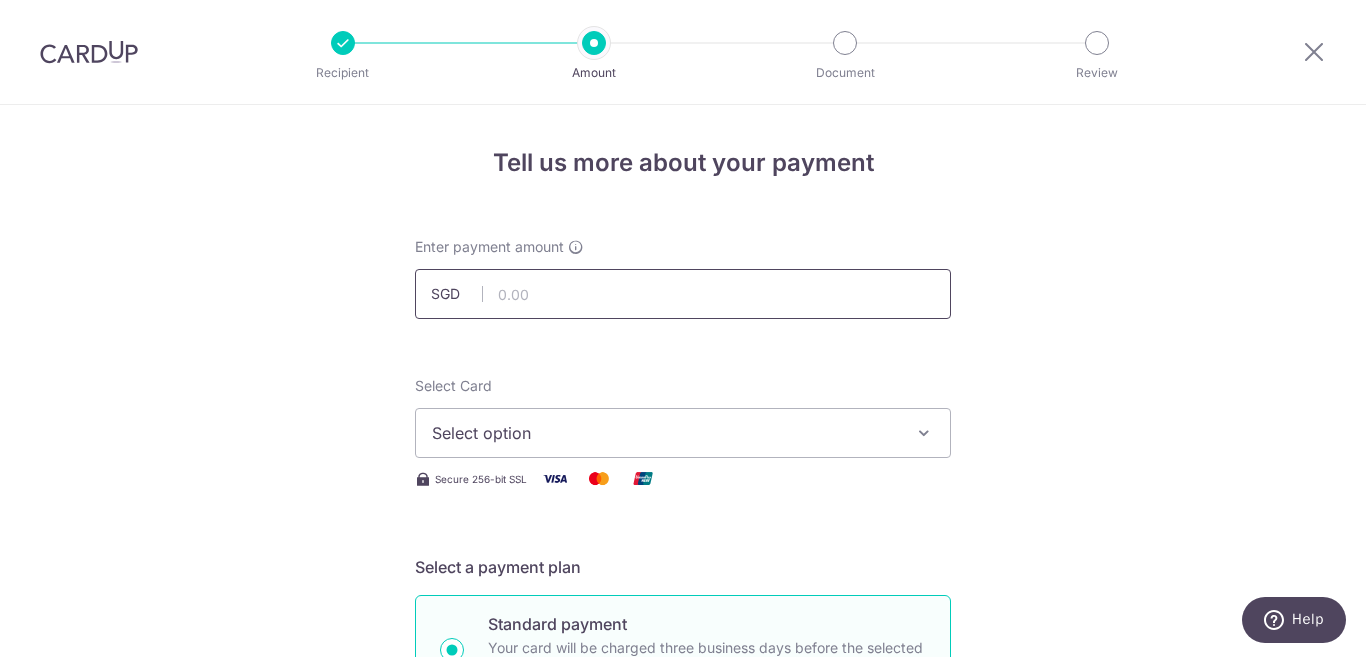 click at bounding box center (683, 294) 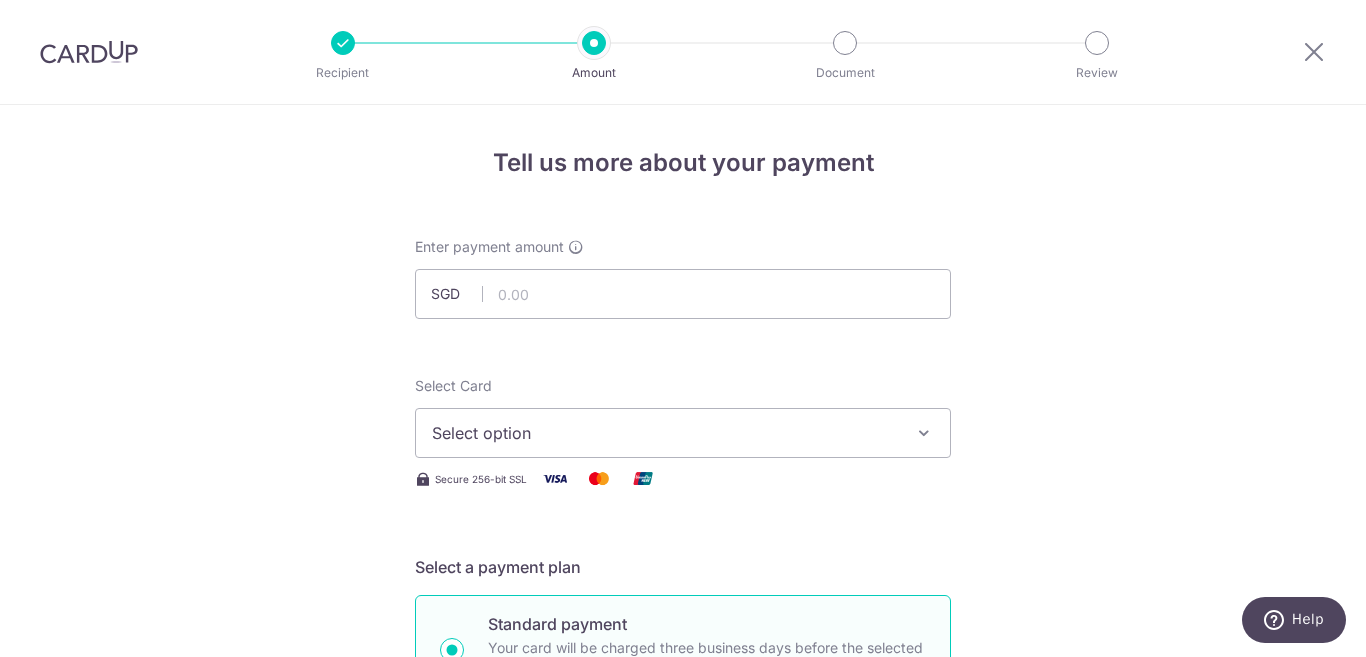click at bounding box center [706, 319] 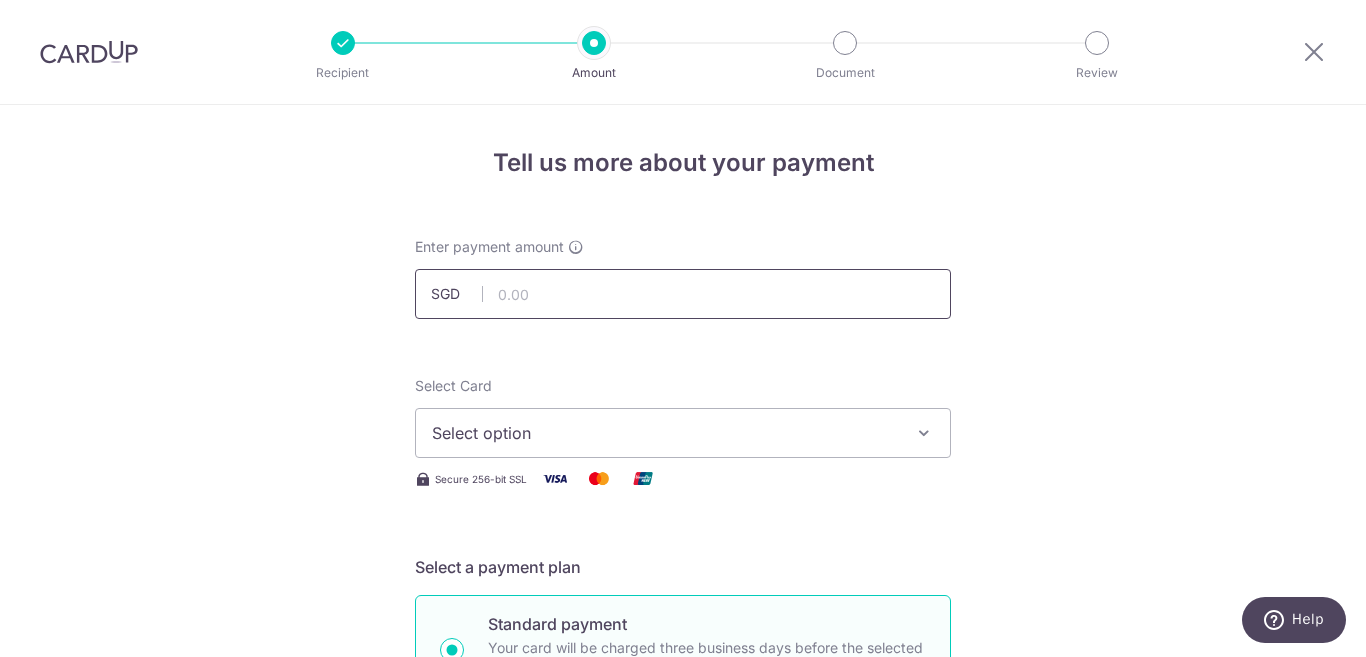 click at bounding box center [683, 294] 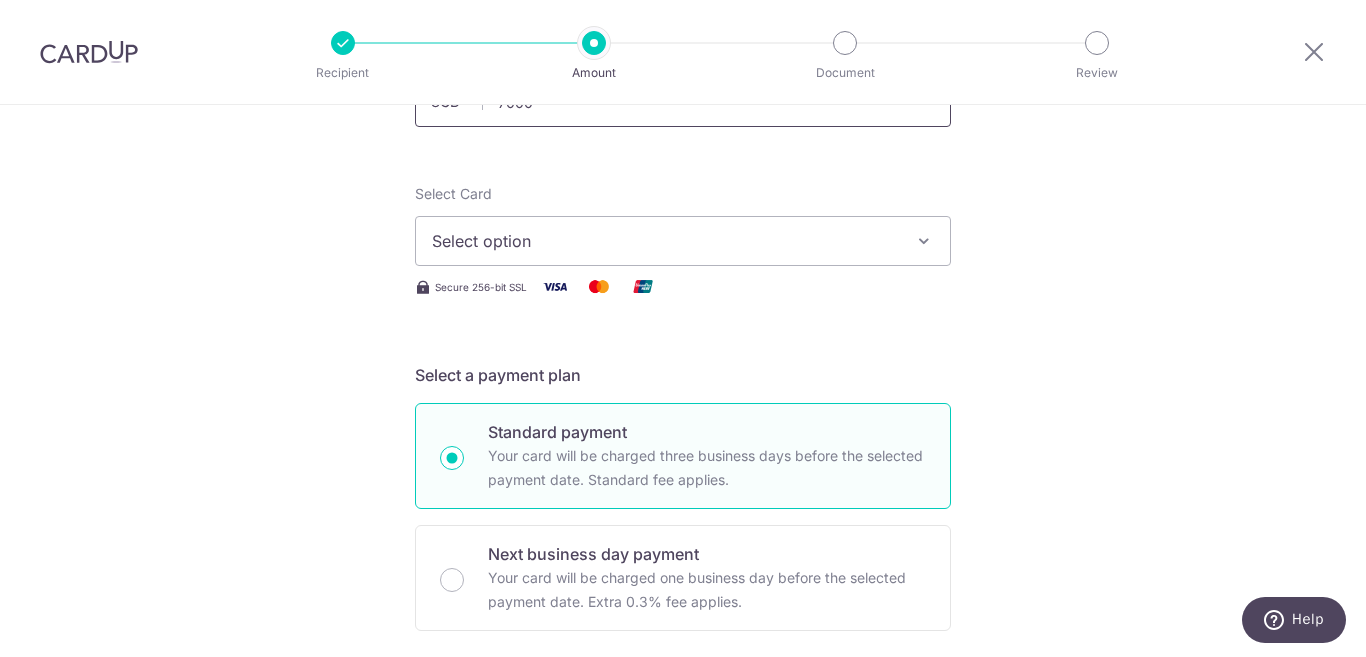 scroll, scrollTop: 200, scrollLeft: 0, axis: vertical 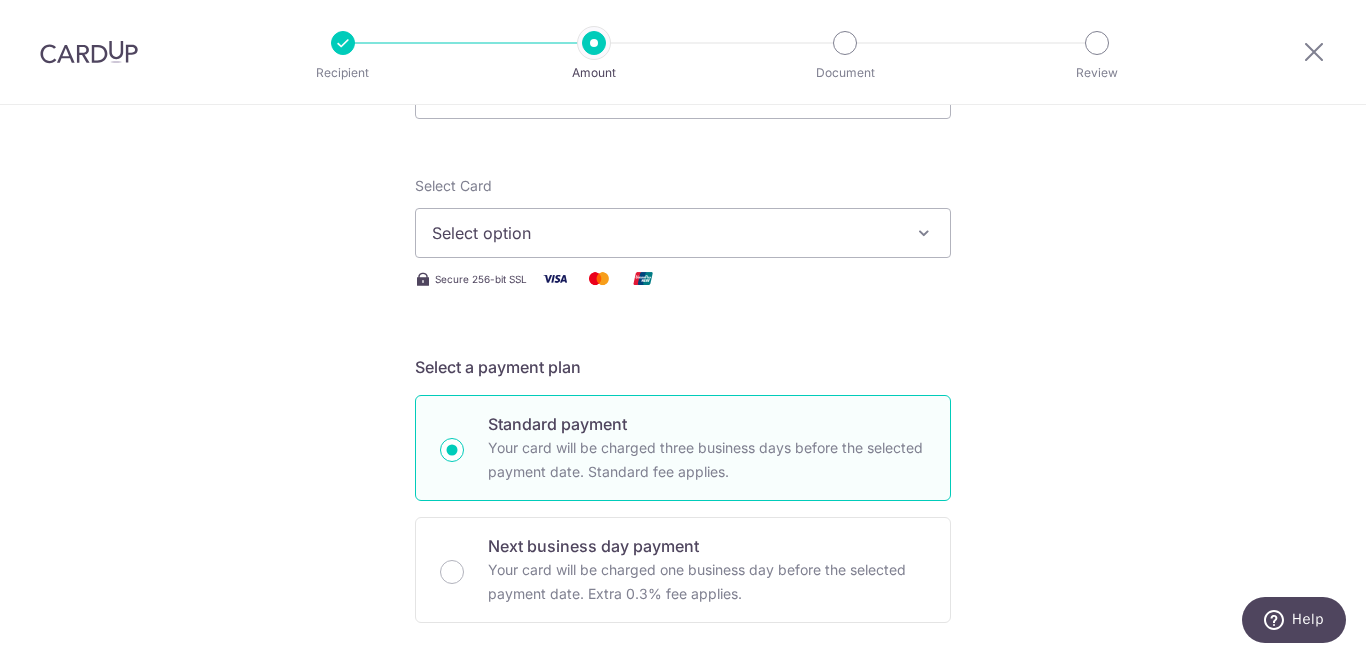 type on "7,000.00" 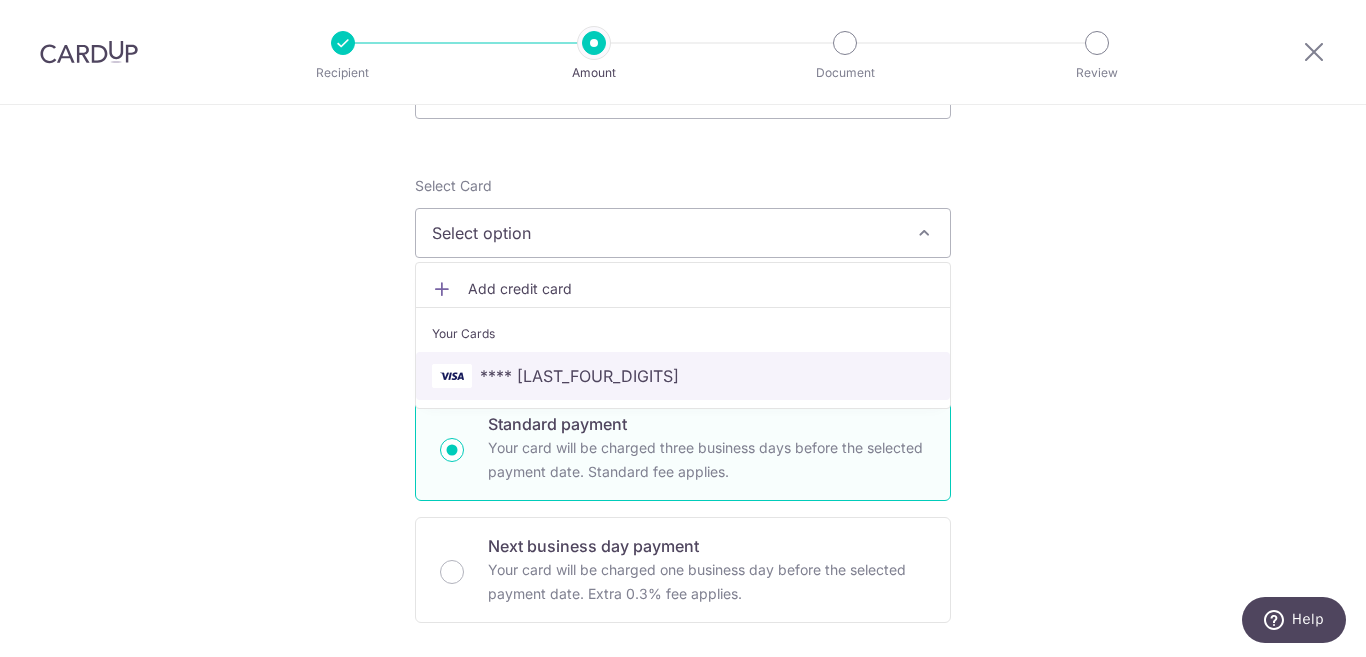 click on "**** [LAST_FOUR_DIGITS]" at bounding box center (683, 376) 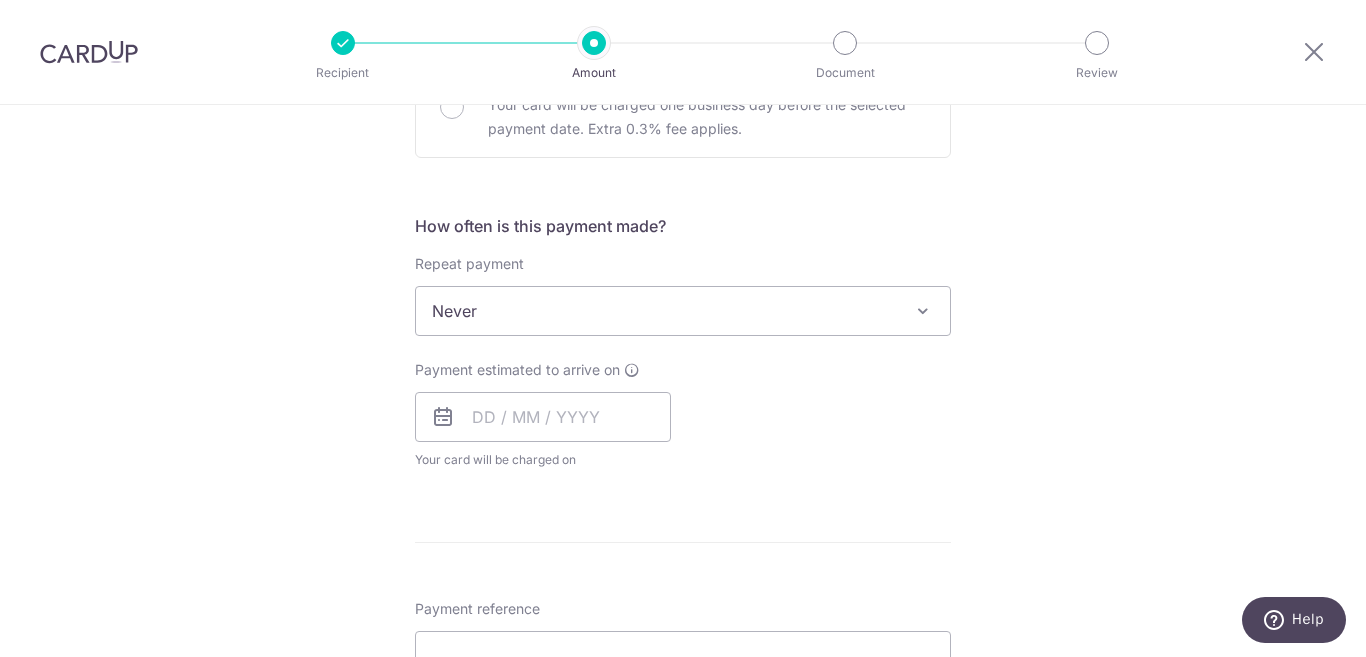 scroll, scrollTop: 700, scrollLeft: 0, axis: vertical 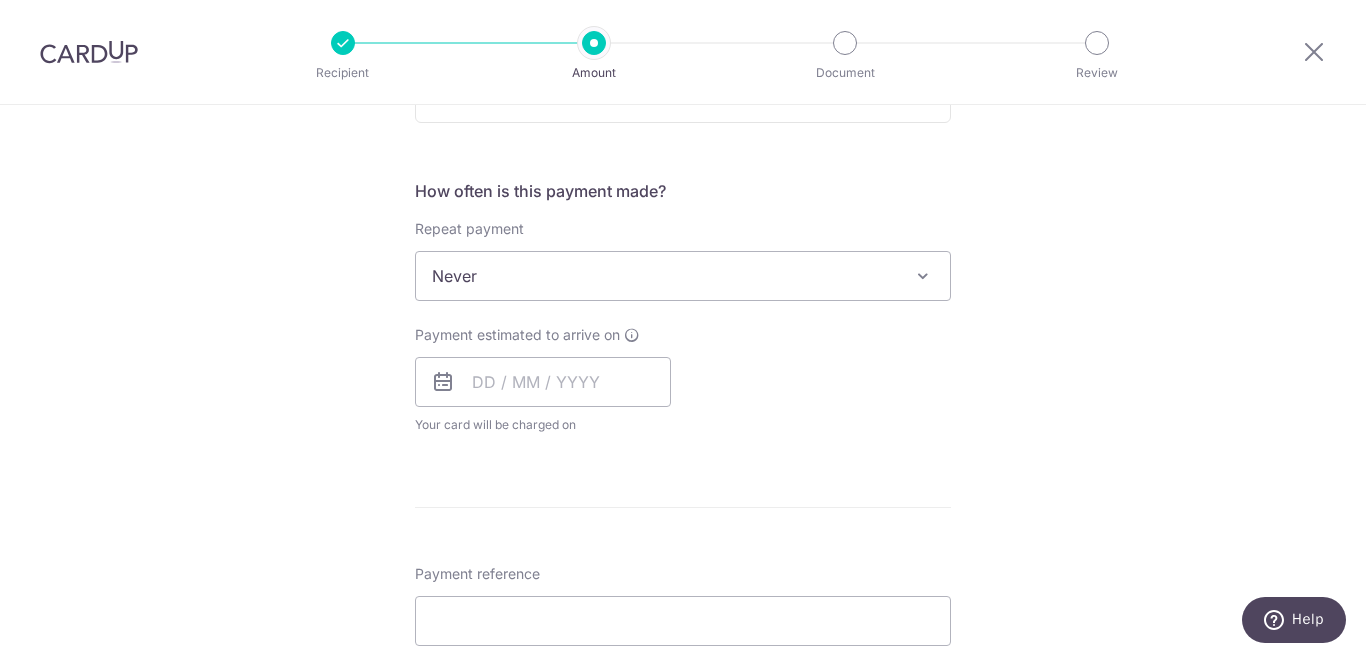 click on "Never" at bounding box center (683, 276) 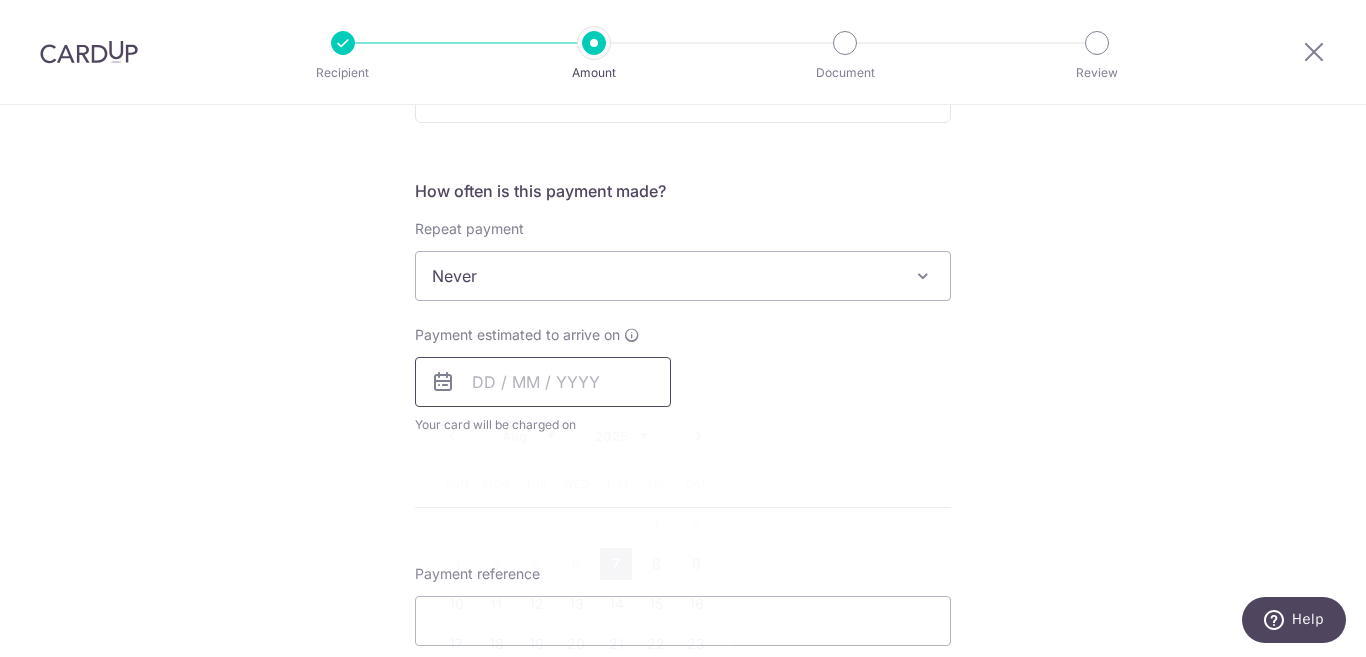 click at bounding box center (543, 382) 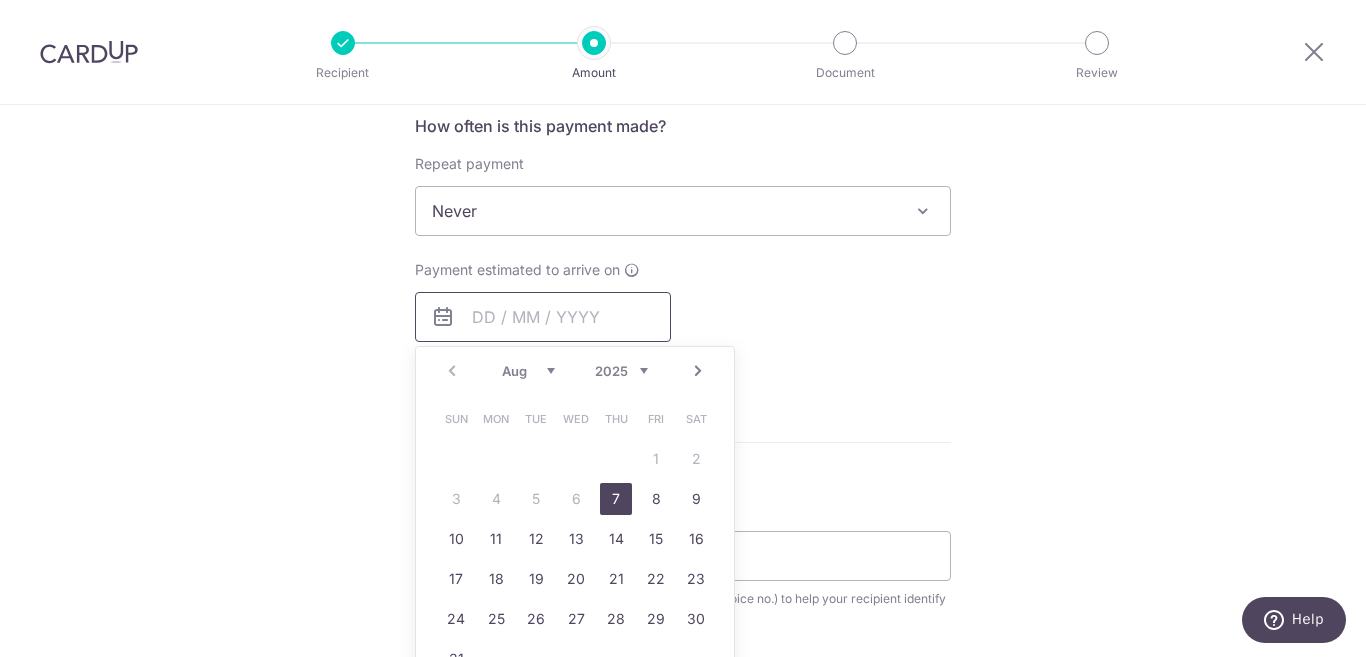 scroll, scrollTop: 800, scrollLeft: 0, axis: vertical 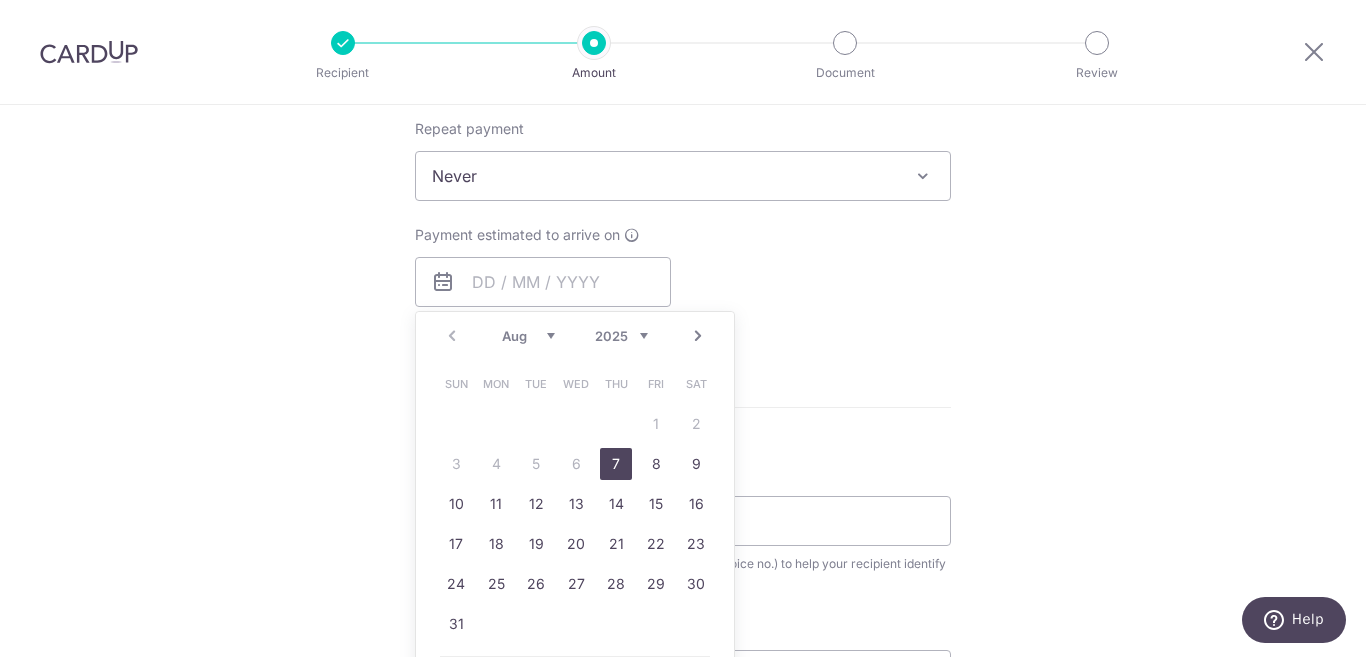 click on "7" at bounding box center (616, 464) 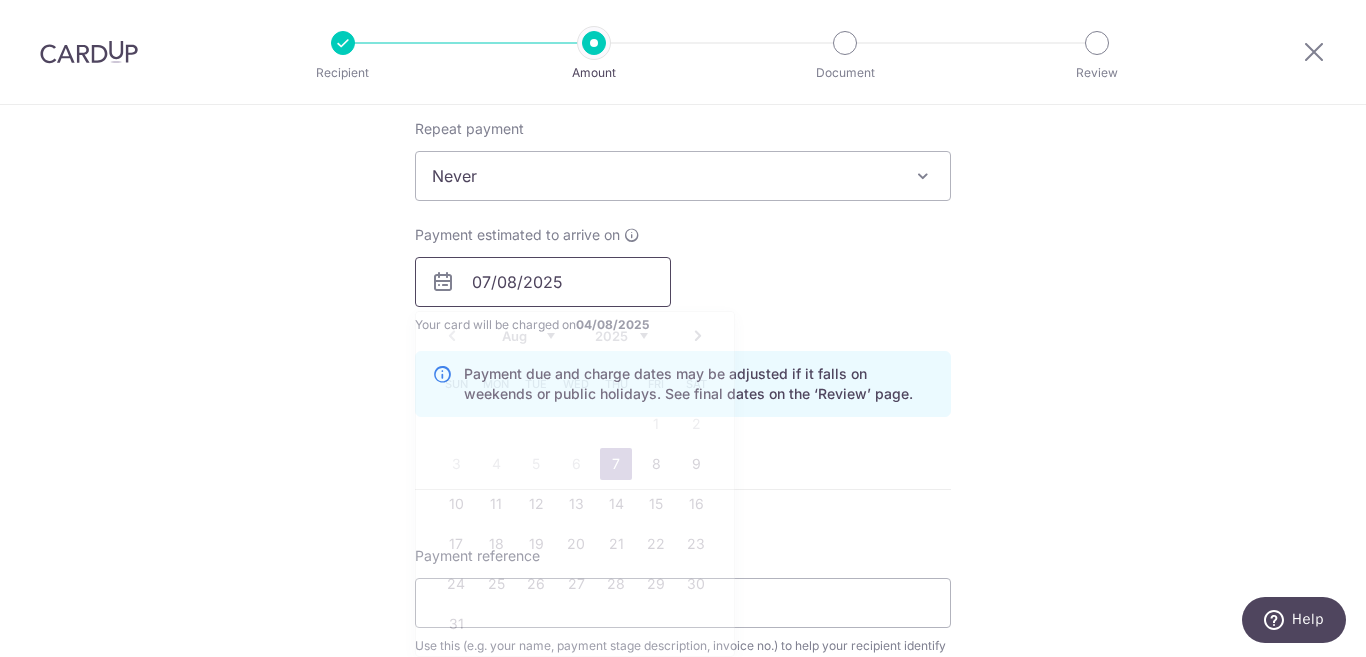click on "07/08/2025" at bounding box center (543, 282) 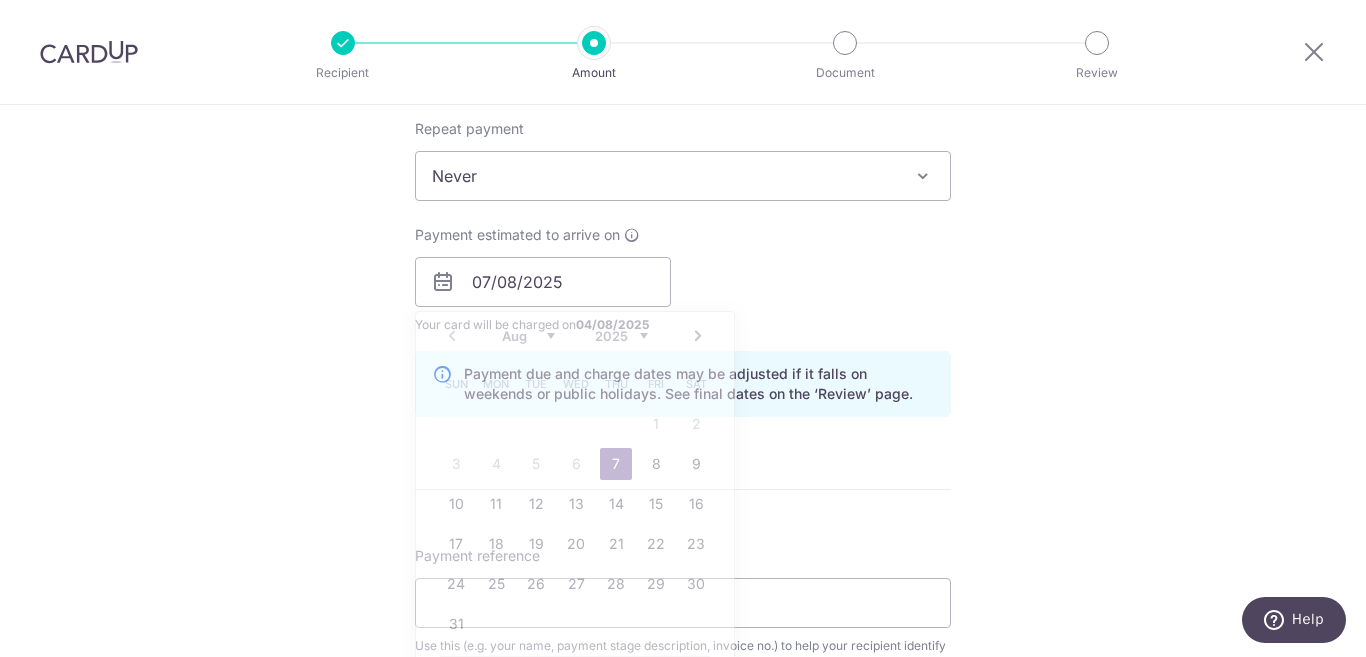 click on "Payment estimated to arrive on
[DATE]
Prev Next Aug Sep Oct Nov Dec 2025 2026 2027 2028 2029 2030 2031 2032 2033 2034 2035 Sun Mon Tue Wed Thu Fri Sat           1 2 3 4 5 6 7 8 9 10 11 12 13 14 15 16 17 18 19 20 21 22 23 24 25 26 27 28 29 30 31             Why are some dates not available?
Your card will be charged on  [DATE]  for the first payment
* If your payment is funded by  9:00am SGT on Tuesday [DATE]
[DATE]
No. of Payments" at bounding box center (683, 280) 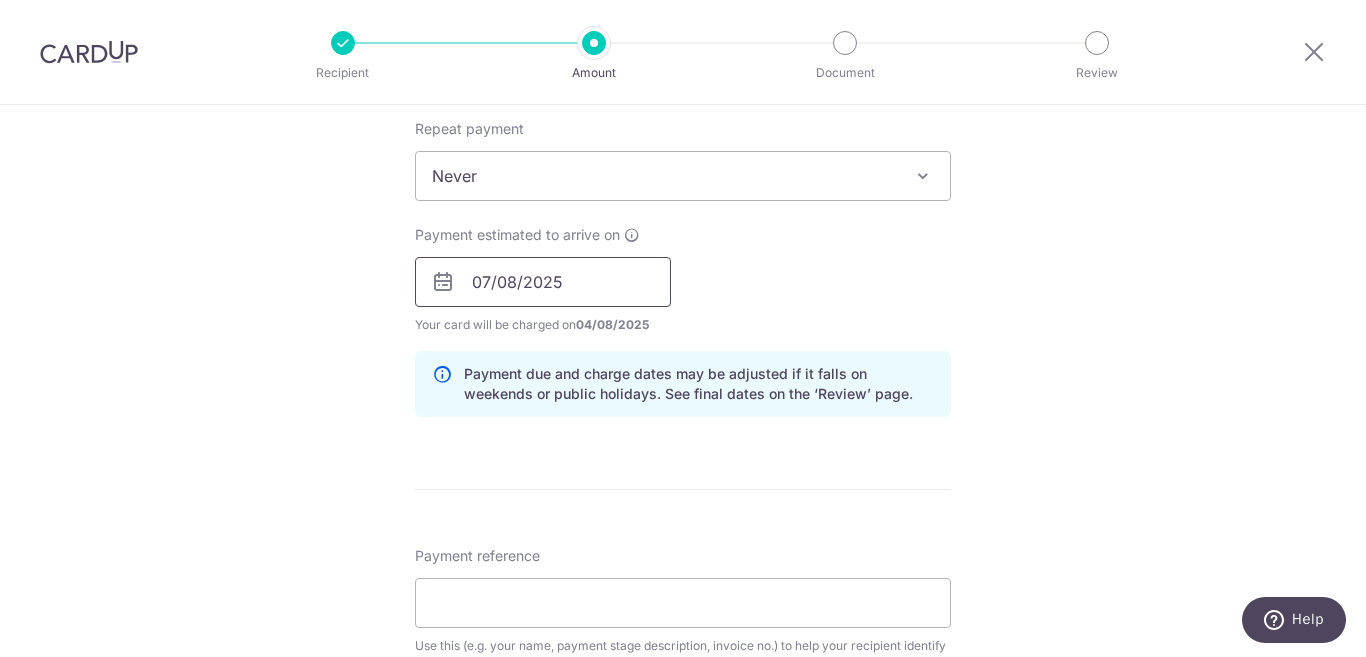 click on "07/08/2025" at bounding box center (543, 282) 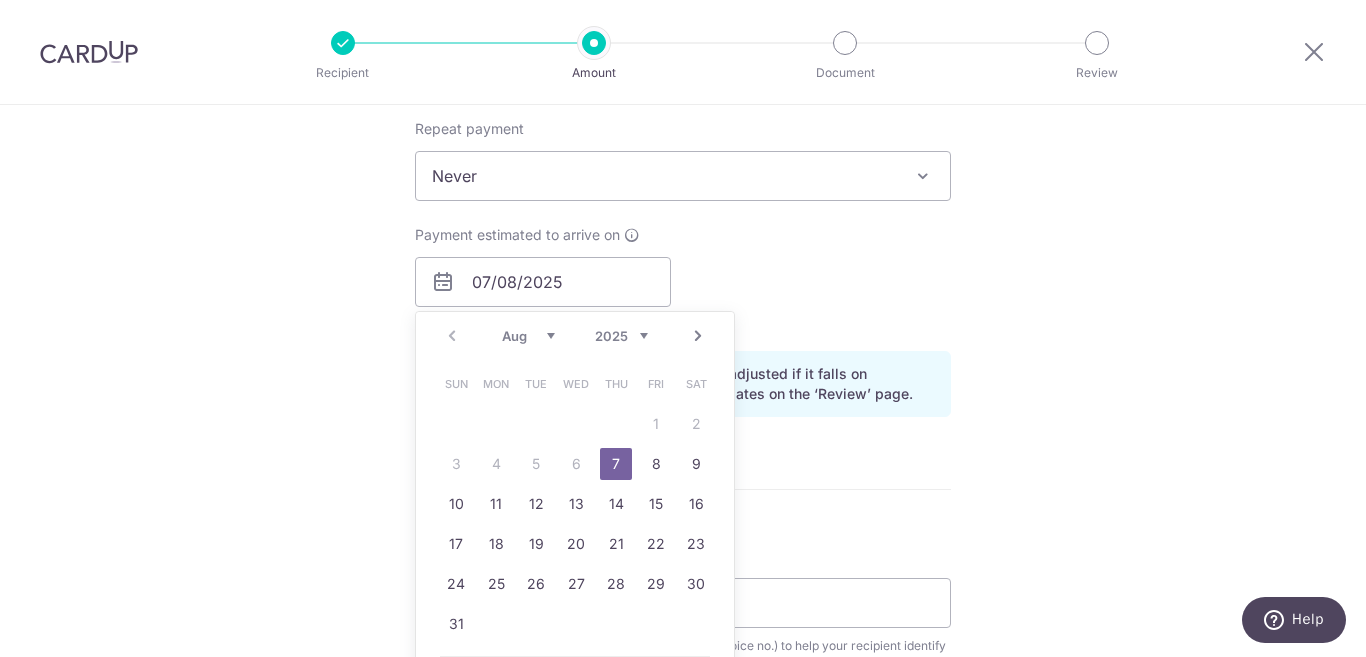click on "Sun Mon Tue Wed Thu Fri Sat           1 2 3 4 5 6 7 8 9 10 11 12 13 14 15 16 17 18 19 20 21 22 23 24 25 26 27 28 29 30 31" at bounding box center (576, 504) 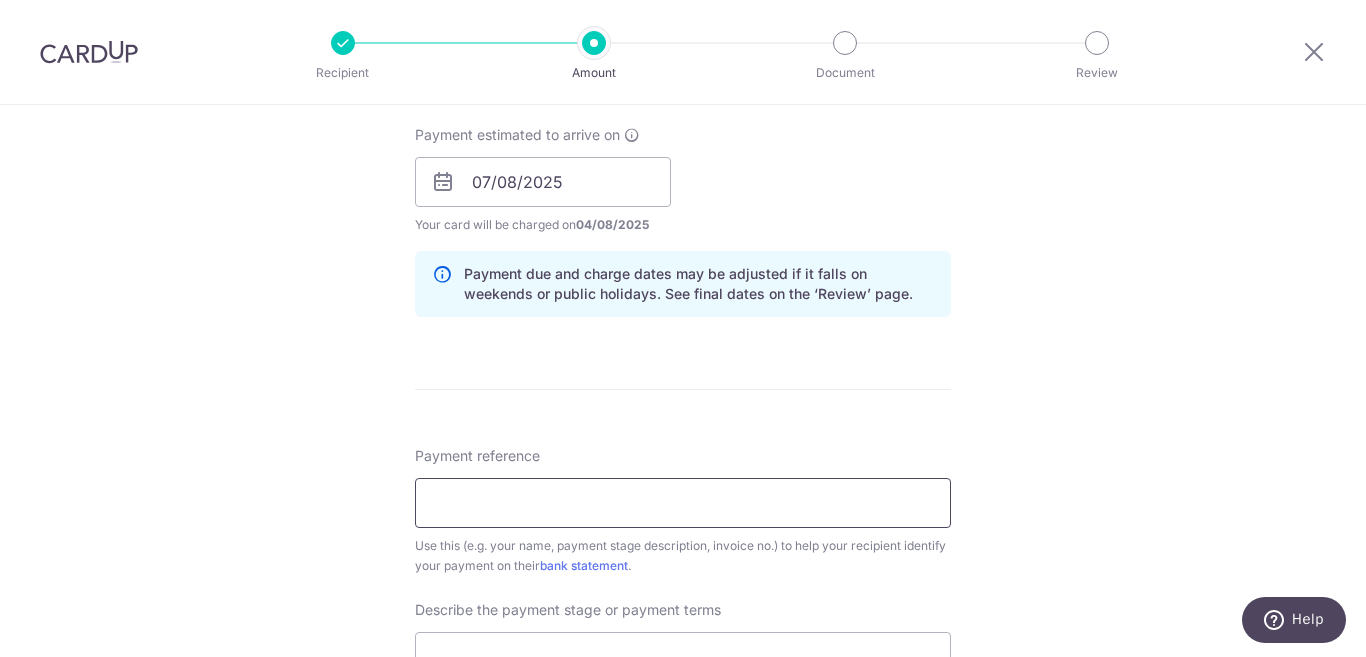 scroll, scrollTop: 1000, scrollLeft: 0, axis: vertical 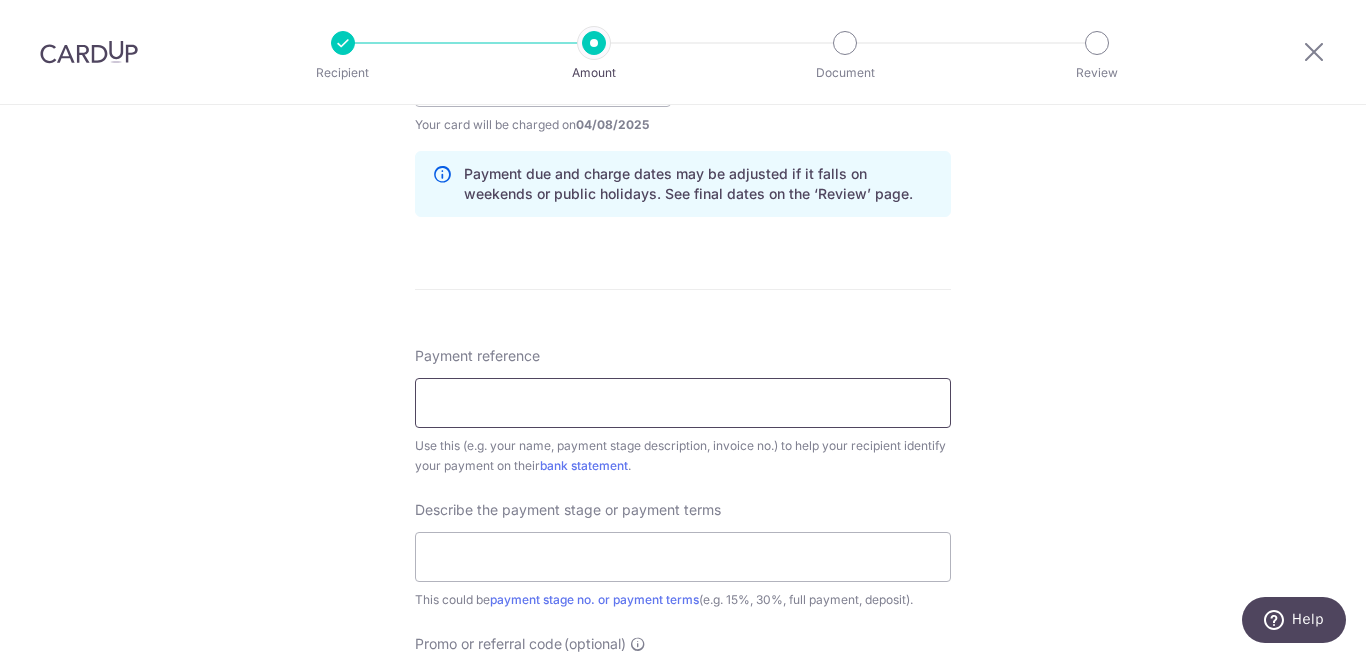 click on "Payment reference" at bounding box center (683, 403) 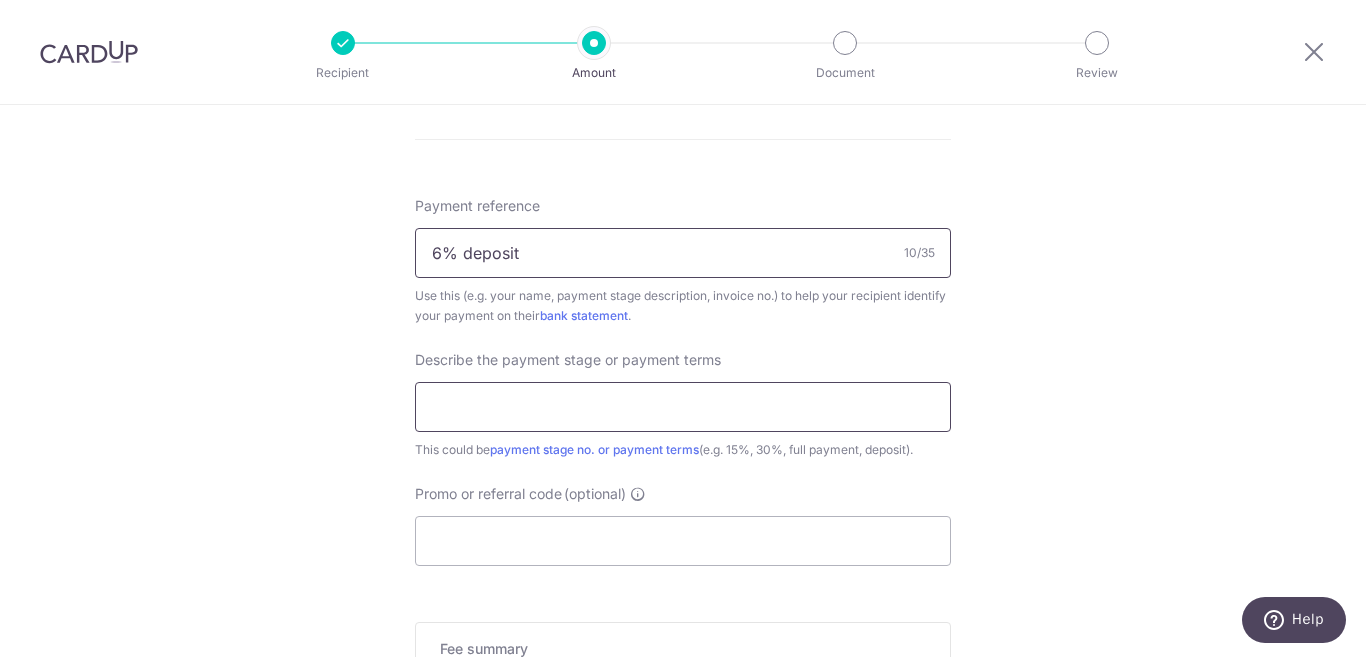 scroll, scrollTop: 1200, scrollLeft: 0, axis: vertical 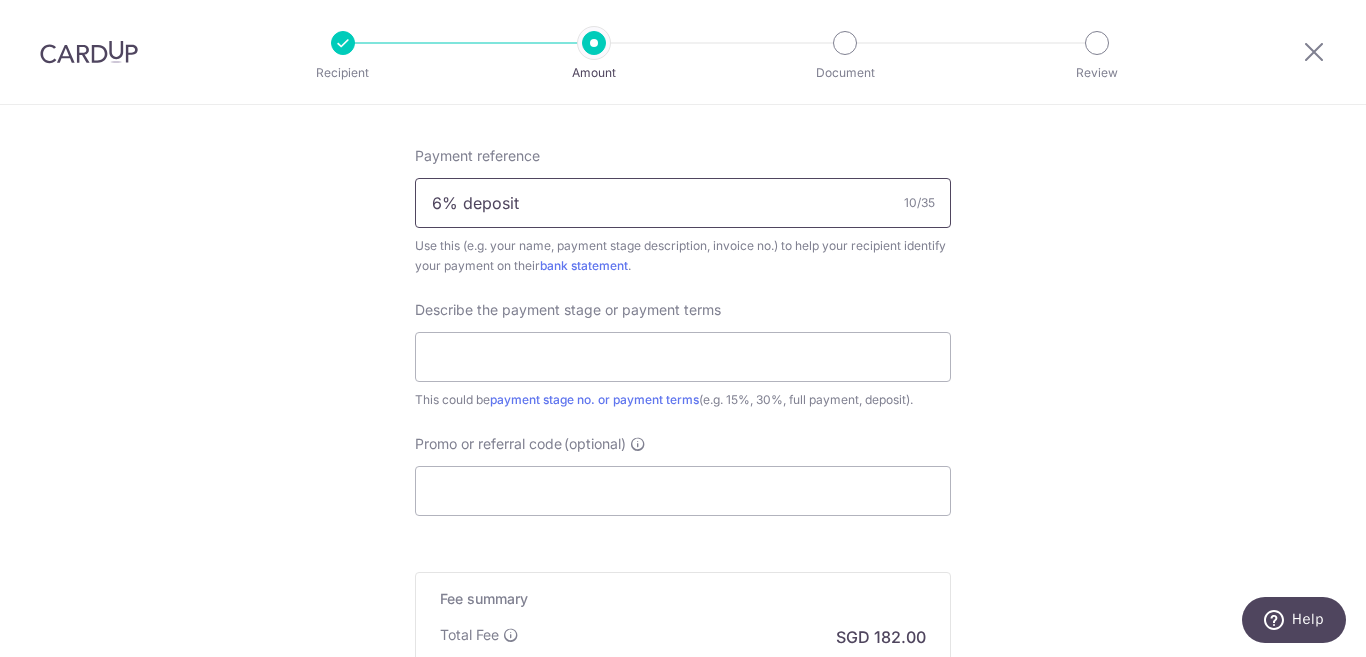 click on "6% deposit" at bounding box center [683, 203] 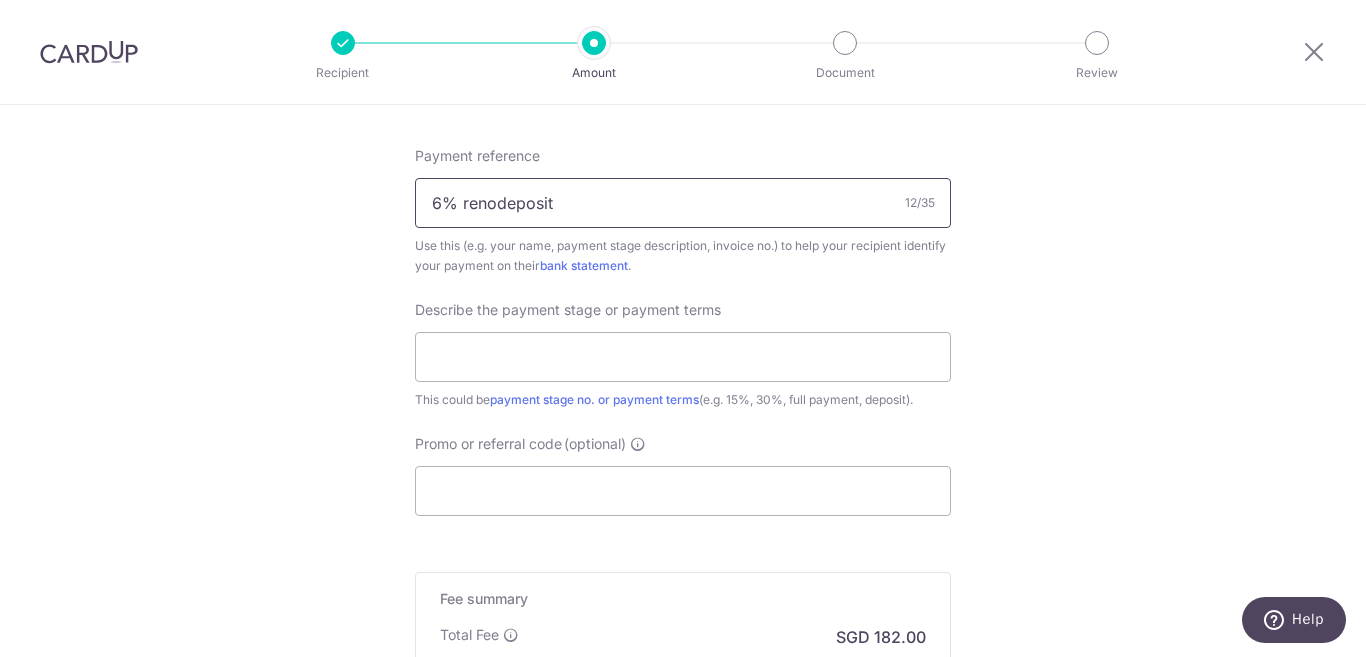 type on "6% reno deposit" 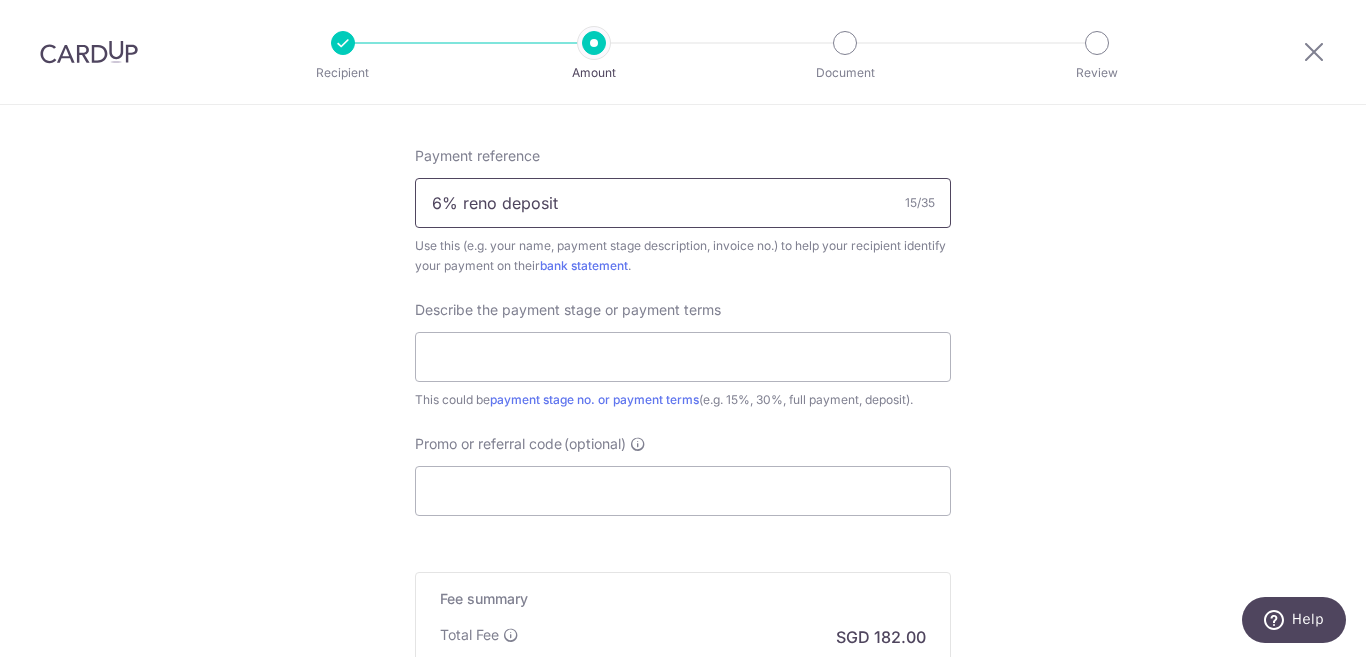 drag, startPoint x: 524, startPoint y: 199, endPoint x: 385, endPoint y: 191, distance: 139.23003 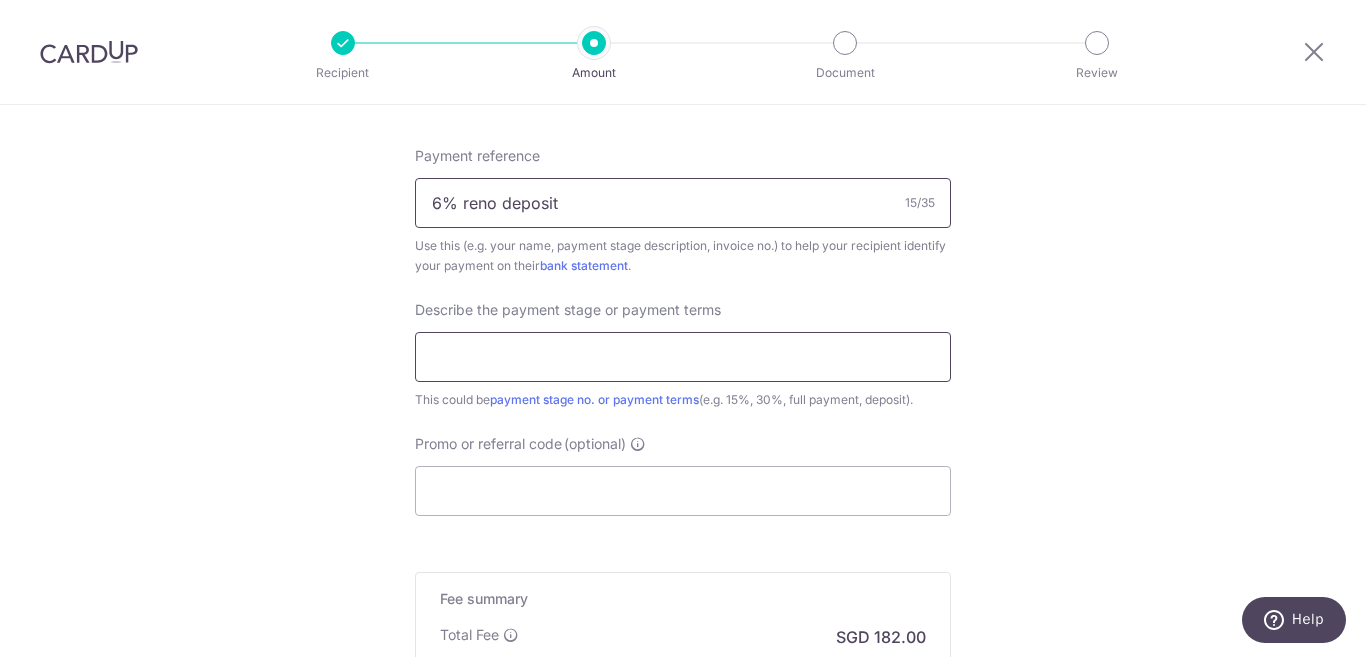 type 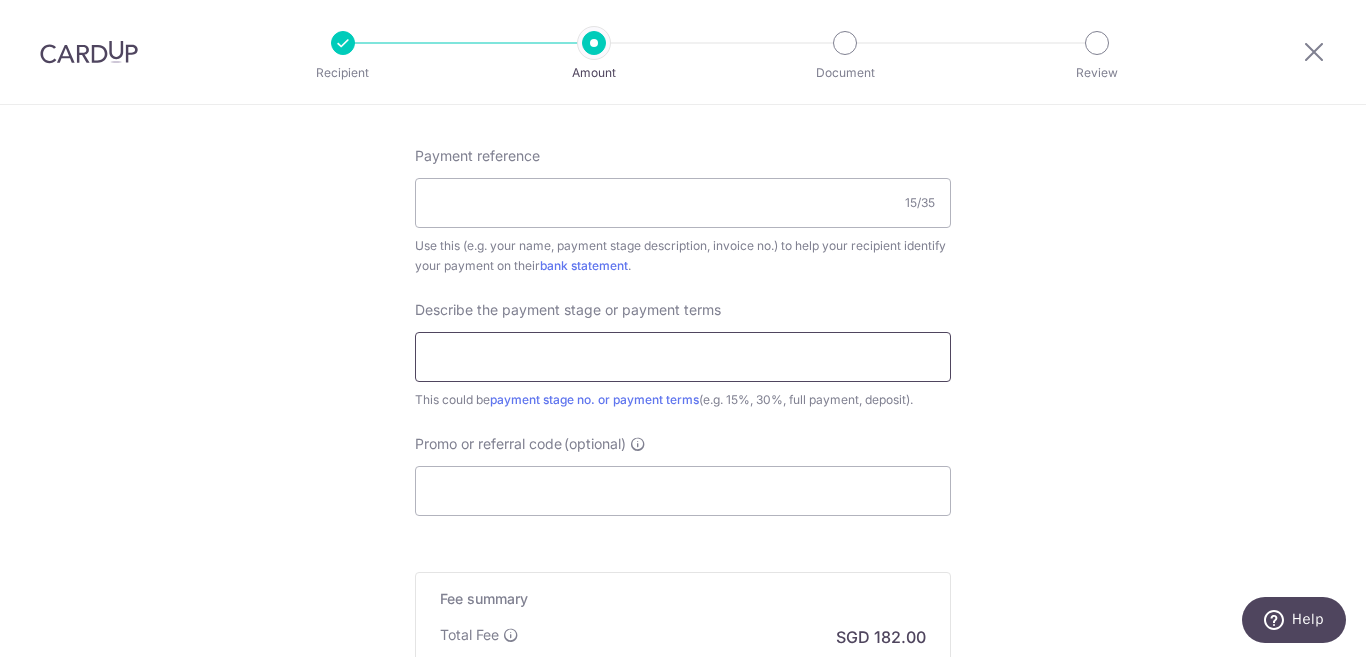 click at bounding box center [683, 357] 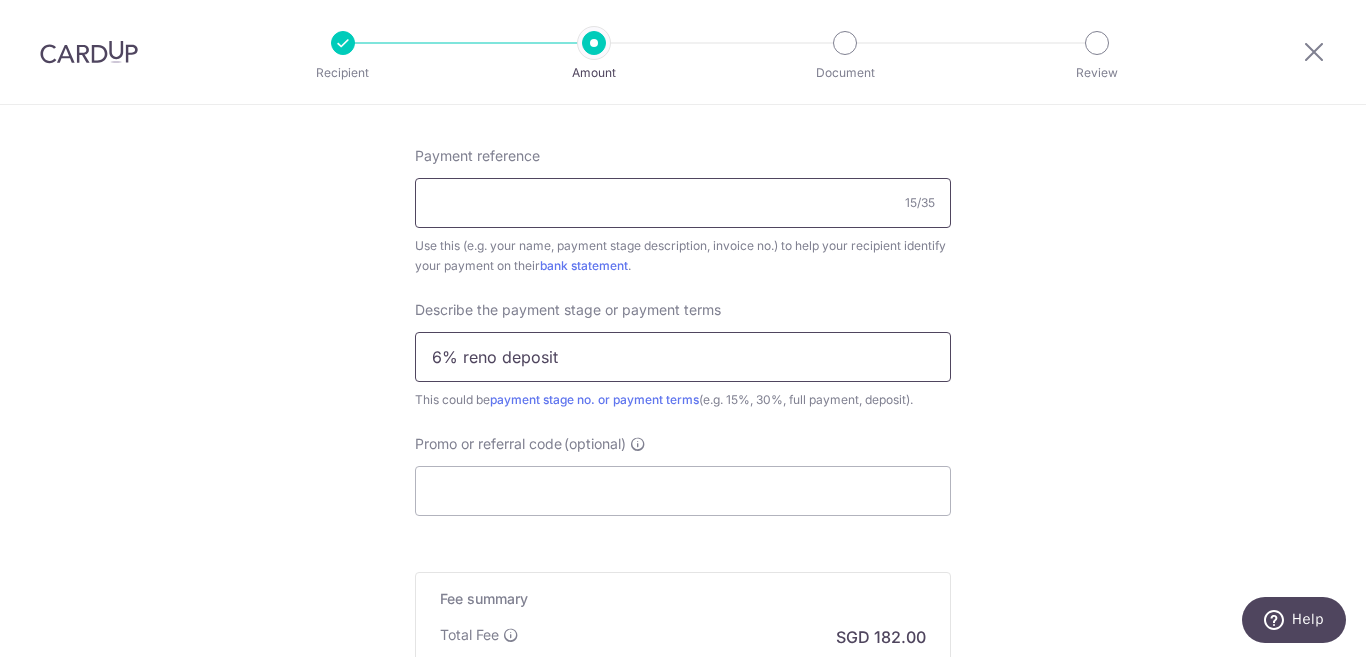 type on "6% reno deposit" 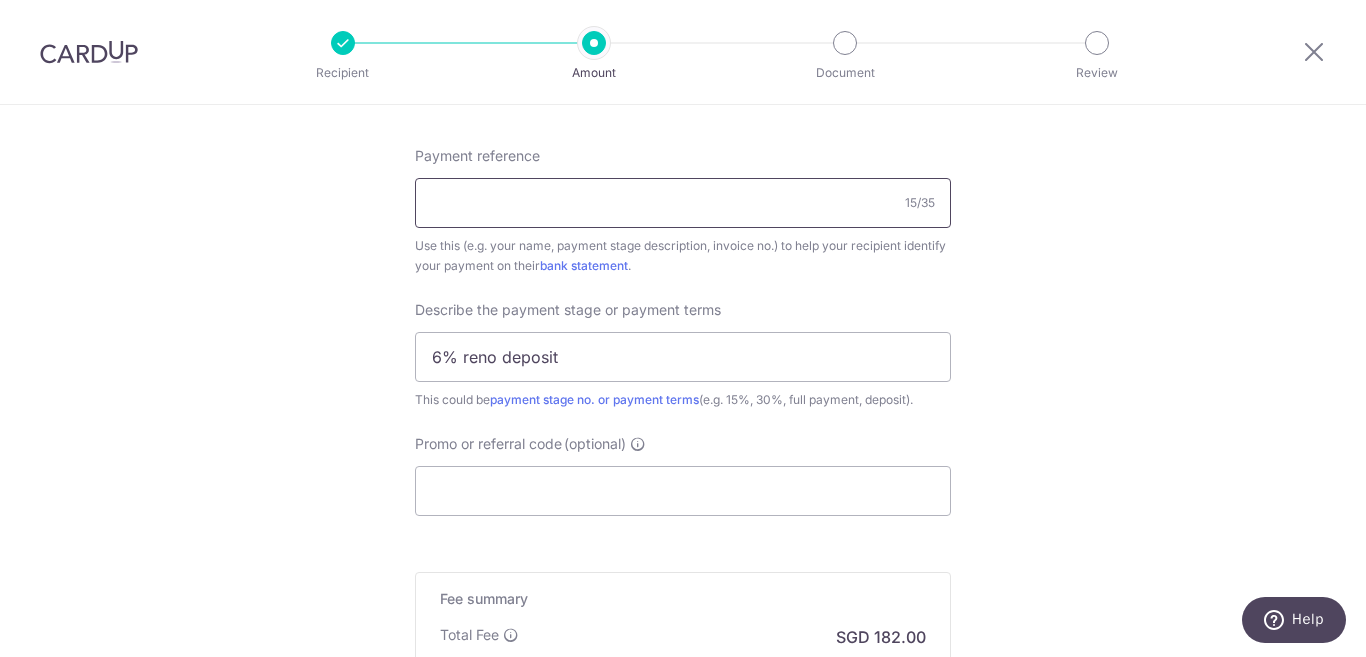 click on "Payment reference" at bounding box center [683, 203] 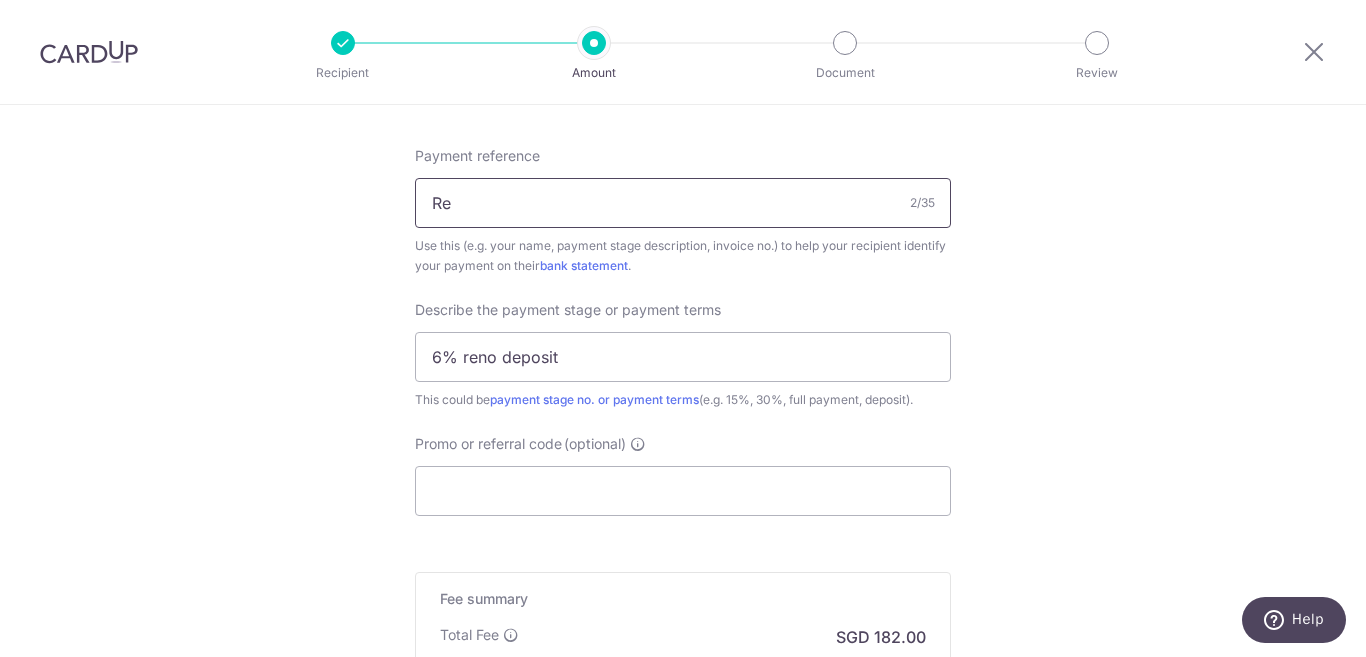 drag, startPoint x: 515, startPoint y: 208, endPoint x: 369, endPoint y: 202, distance: 146.12323 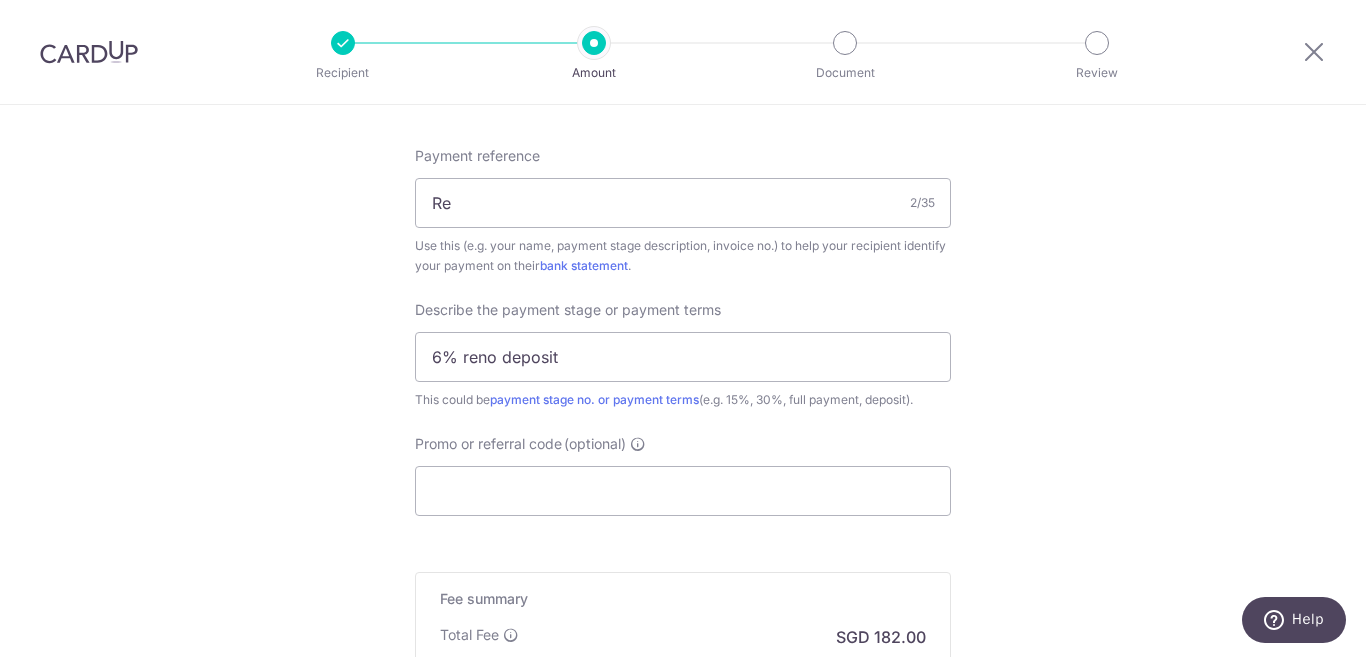 click on "Tell us more about your payment
Enter payment amount
SGD
7,000.00
7000.00
Recipient added successfully!
Select Card
**** [LAST_FOUR_DIGITS]
Add credit card
Your Cards
**** [LAST_FOUR_DIGITS]
Secure 256-bit SSL
Text
New card details
Card
Secure 256-bit SSL" at bounding box center [683, -83] 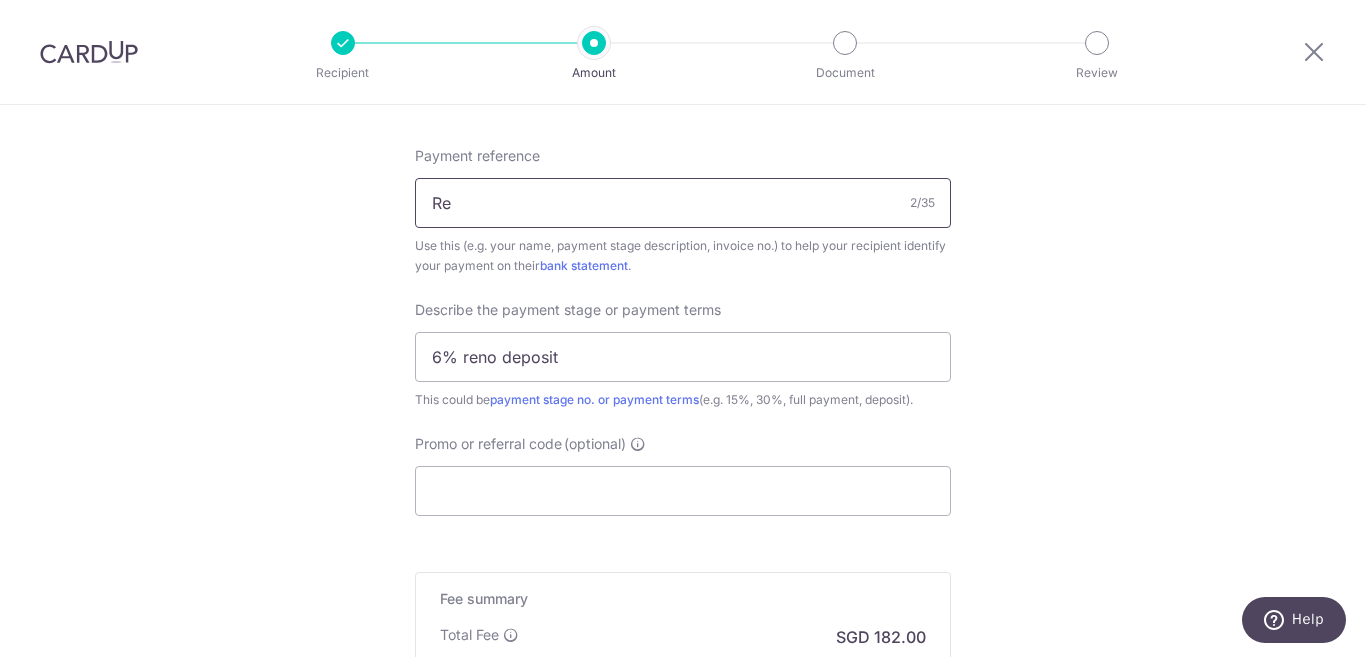 click on "Re" at bounding box center [683, 203] 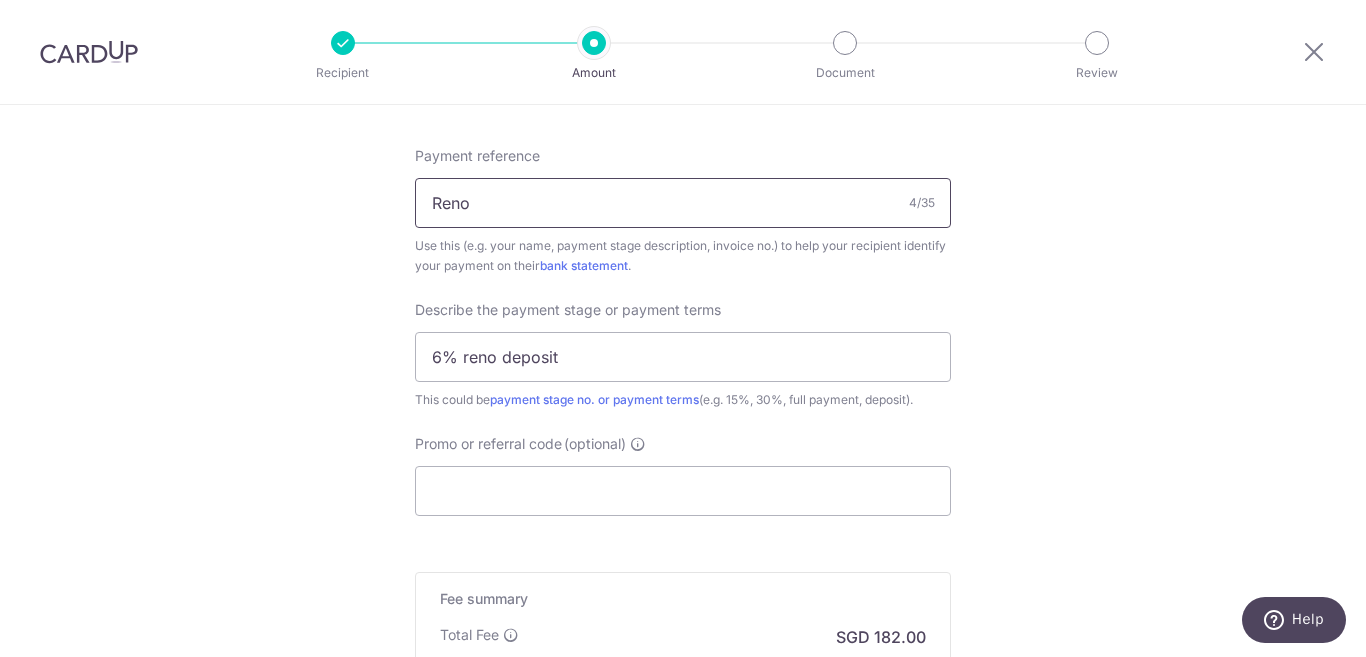 click on "Reno" at bounding box center (683, 203) 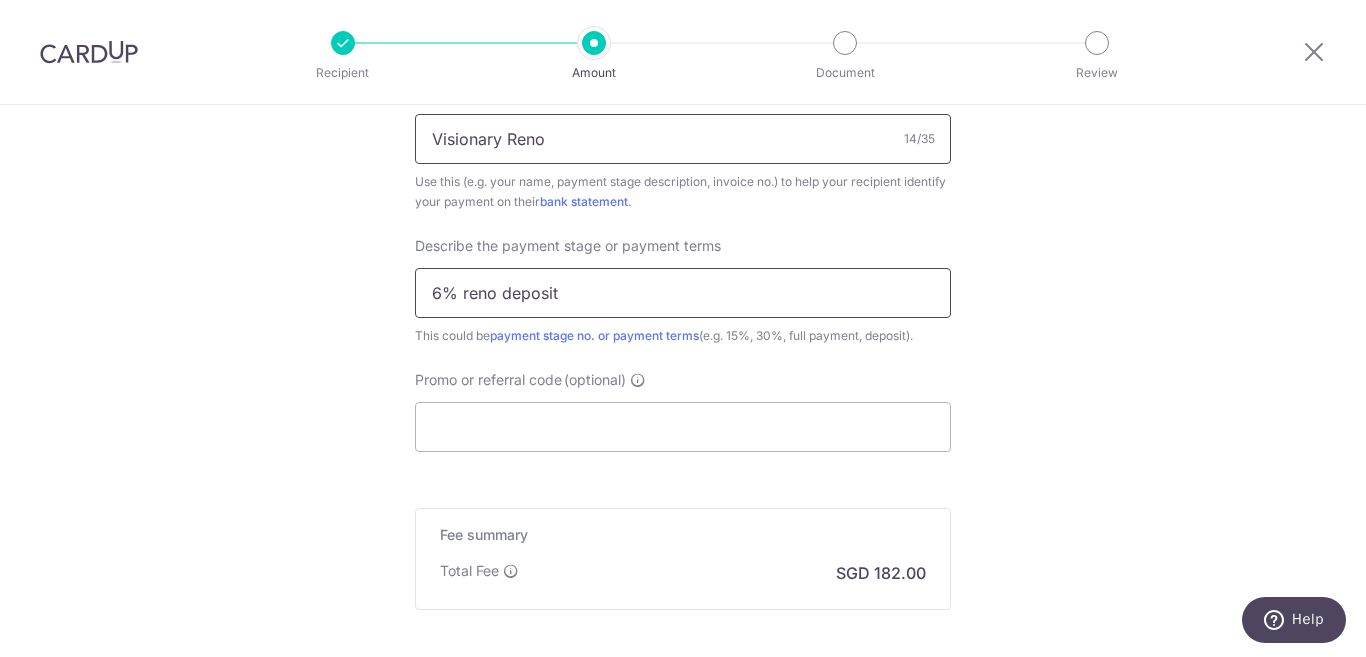 scroll, scrollTop: 1300, scrollLeft: 0, axis: vertical 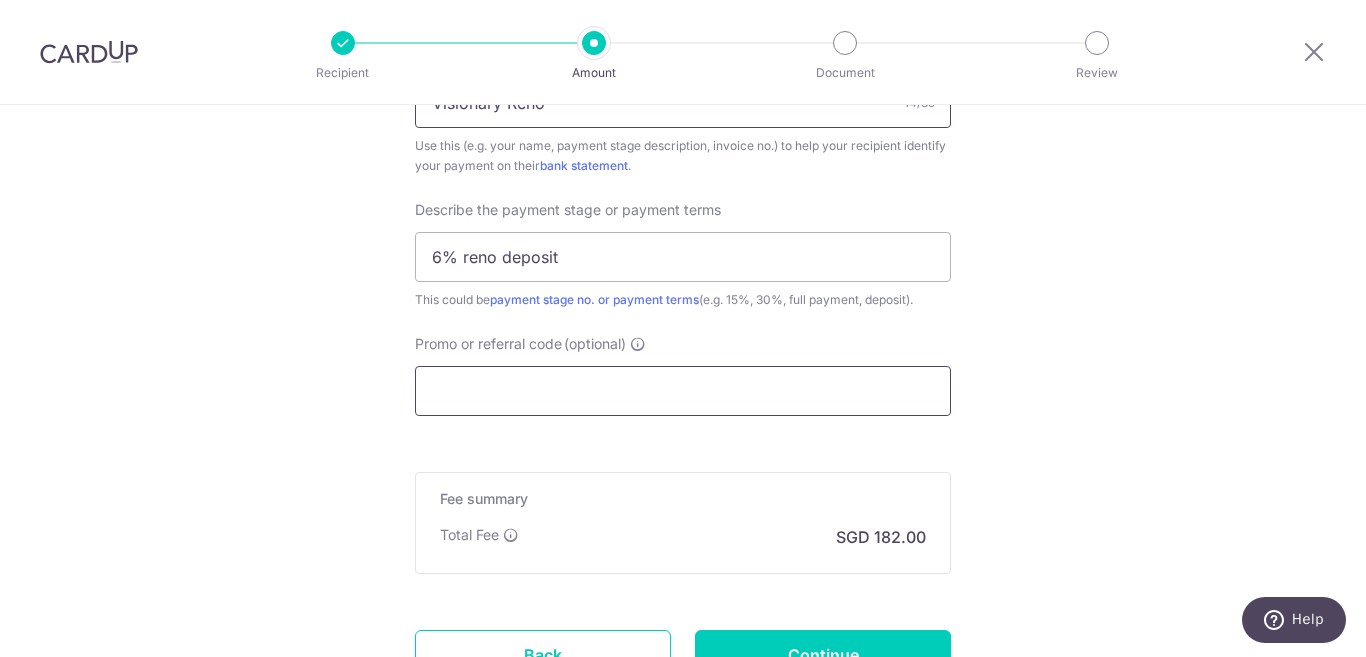 type on "Visionary Reno" 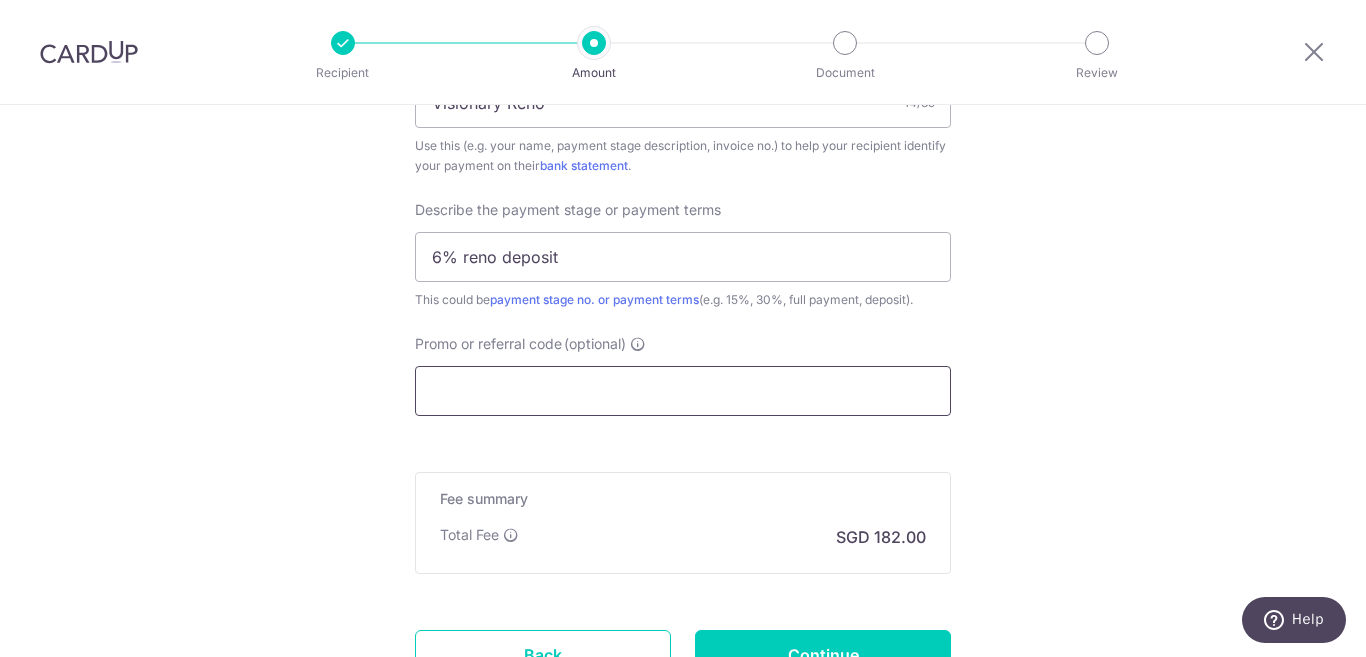 click on "Promo or referral code
(optional)" at bounding box center [683, 391] 